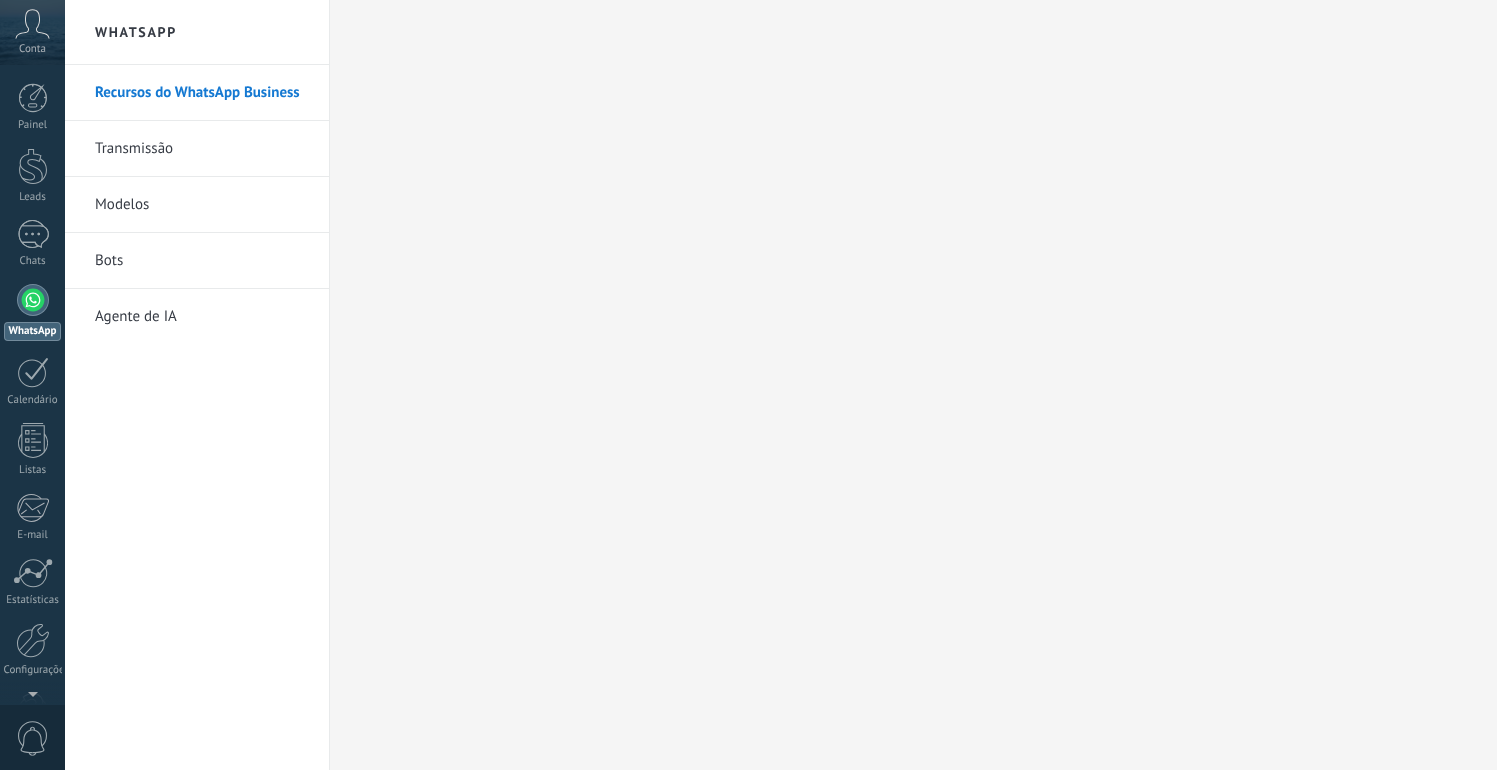 scroll, scrollTop: 0, scrollLeft: 0, axis: both 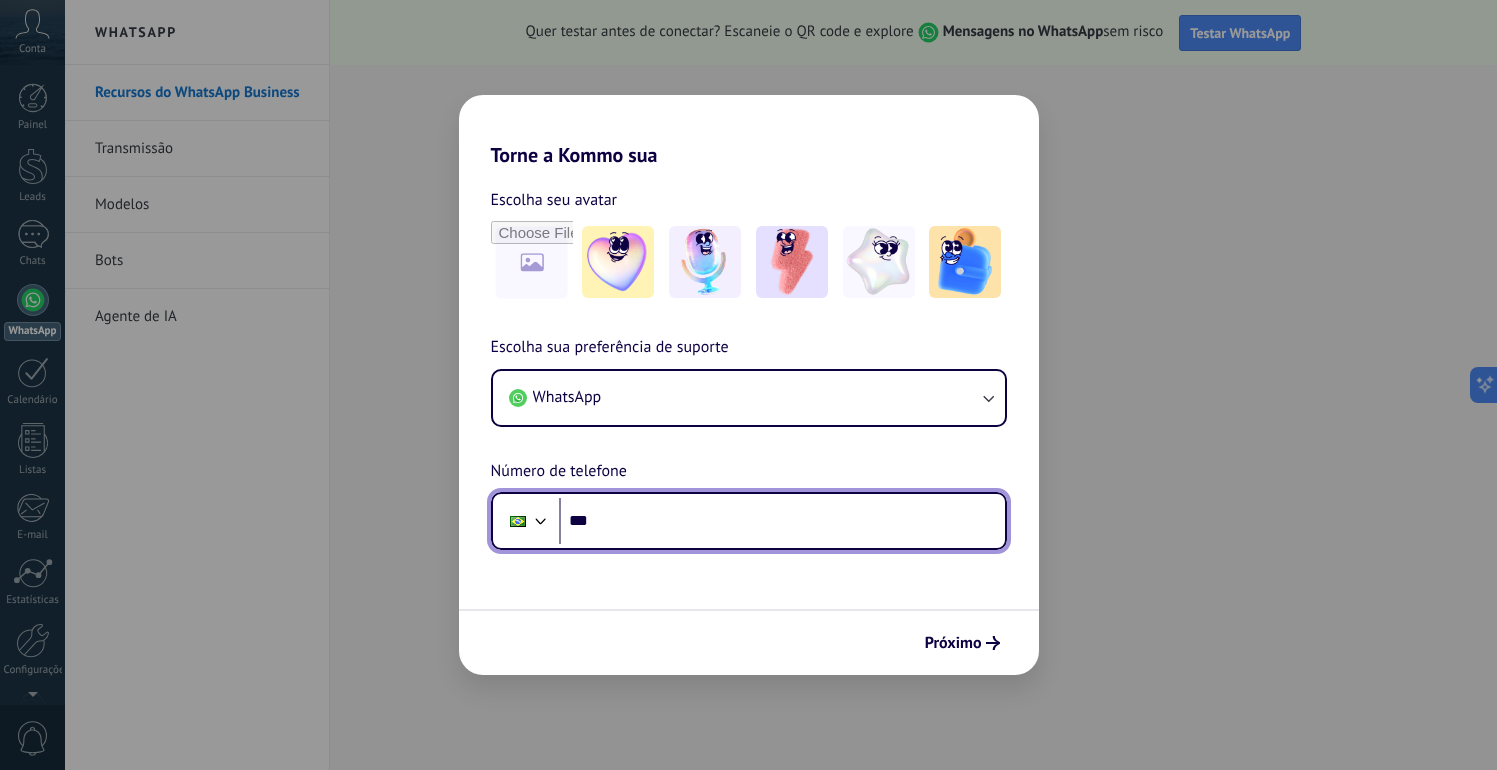 click on "***" at bounding box center [782, 521] 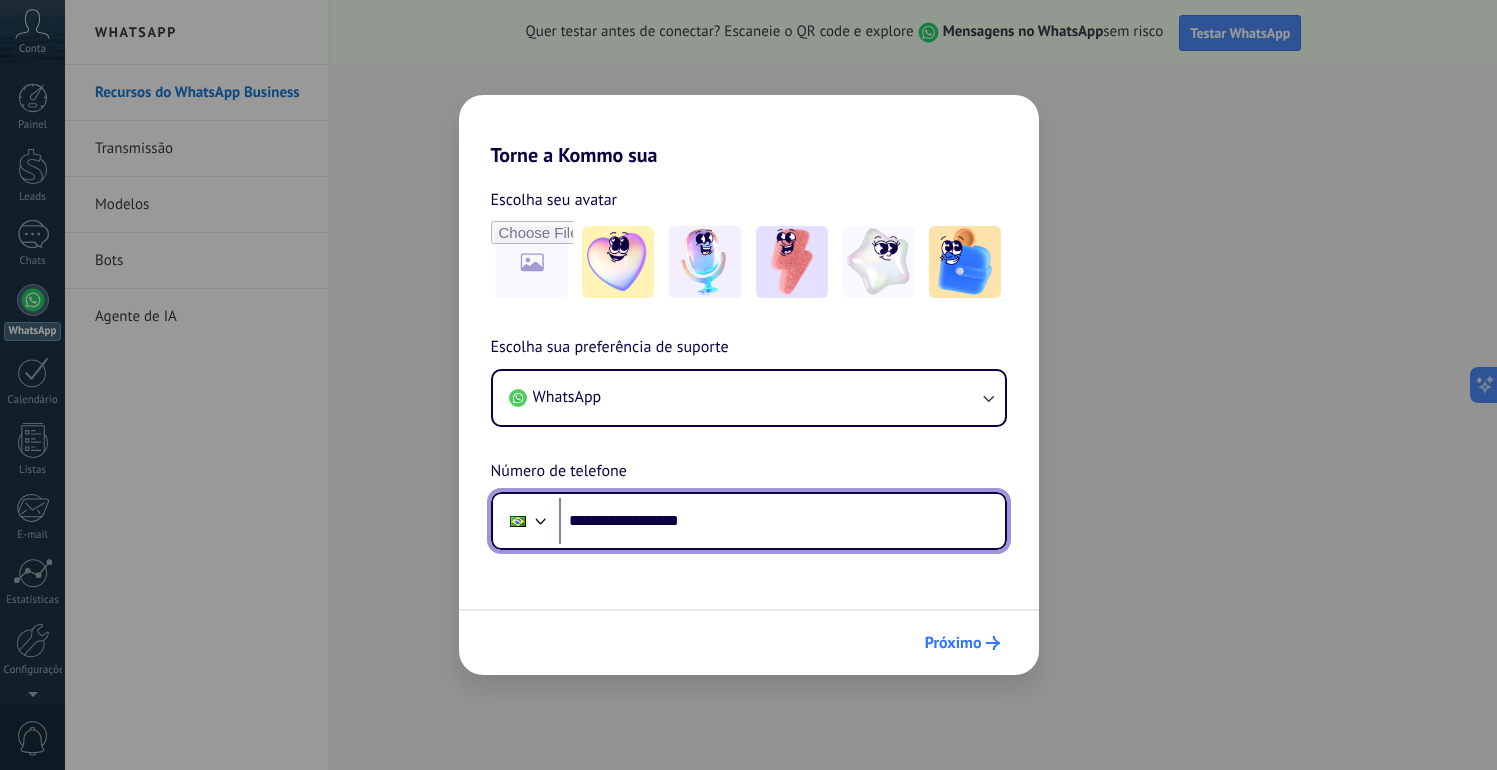 type on "**********" 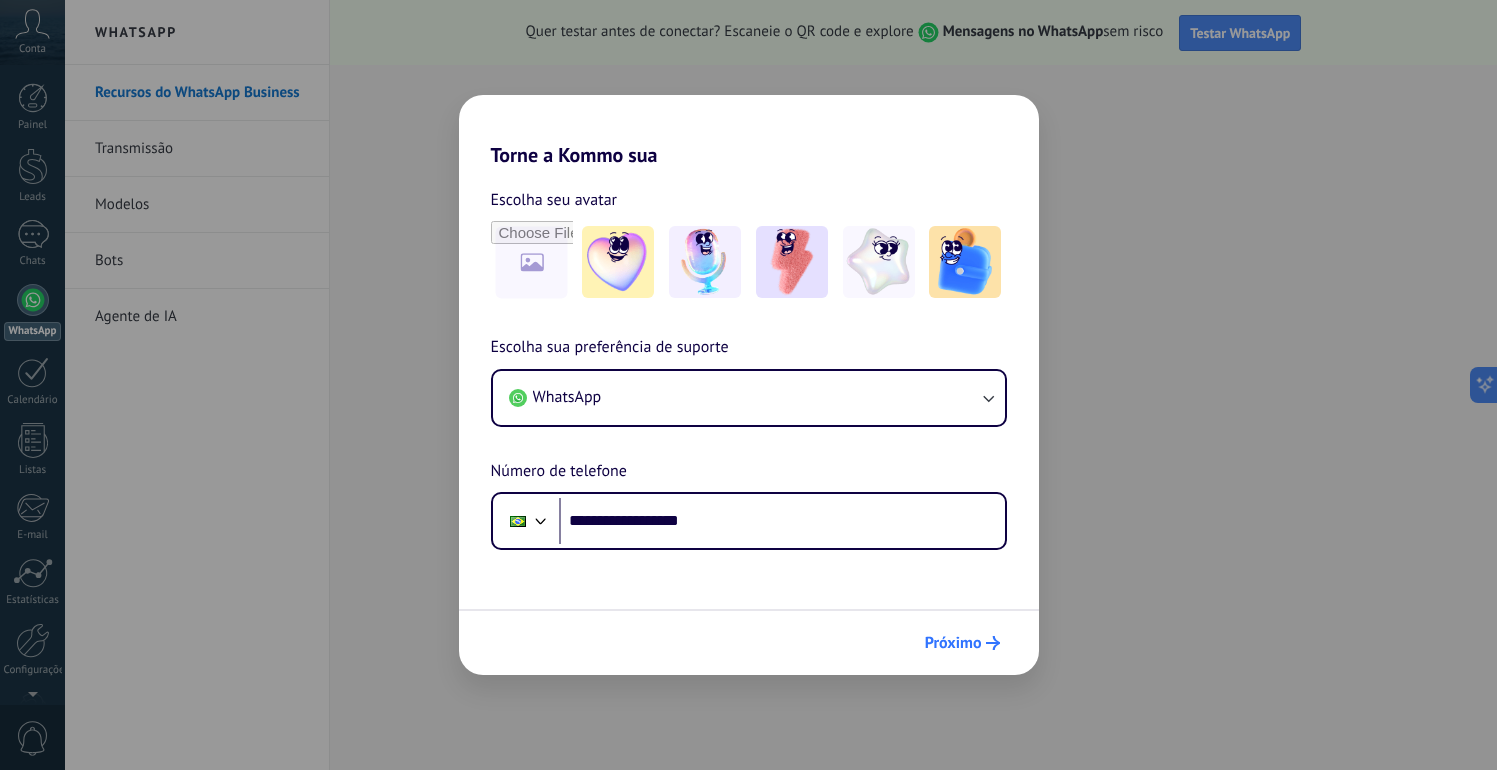 click on "Próximo" at bounding box center (962, 643) 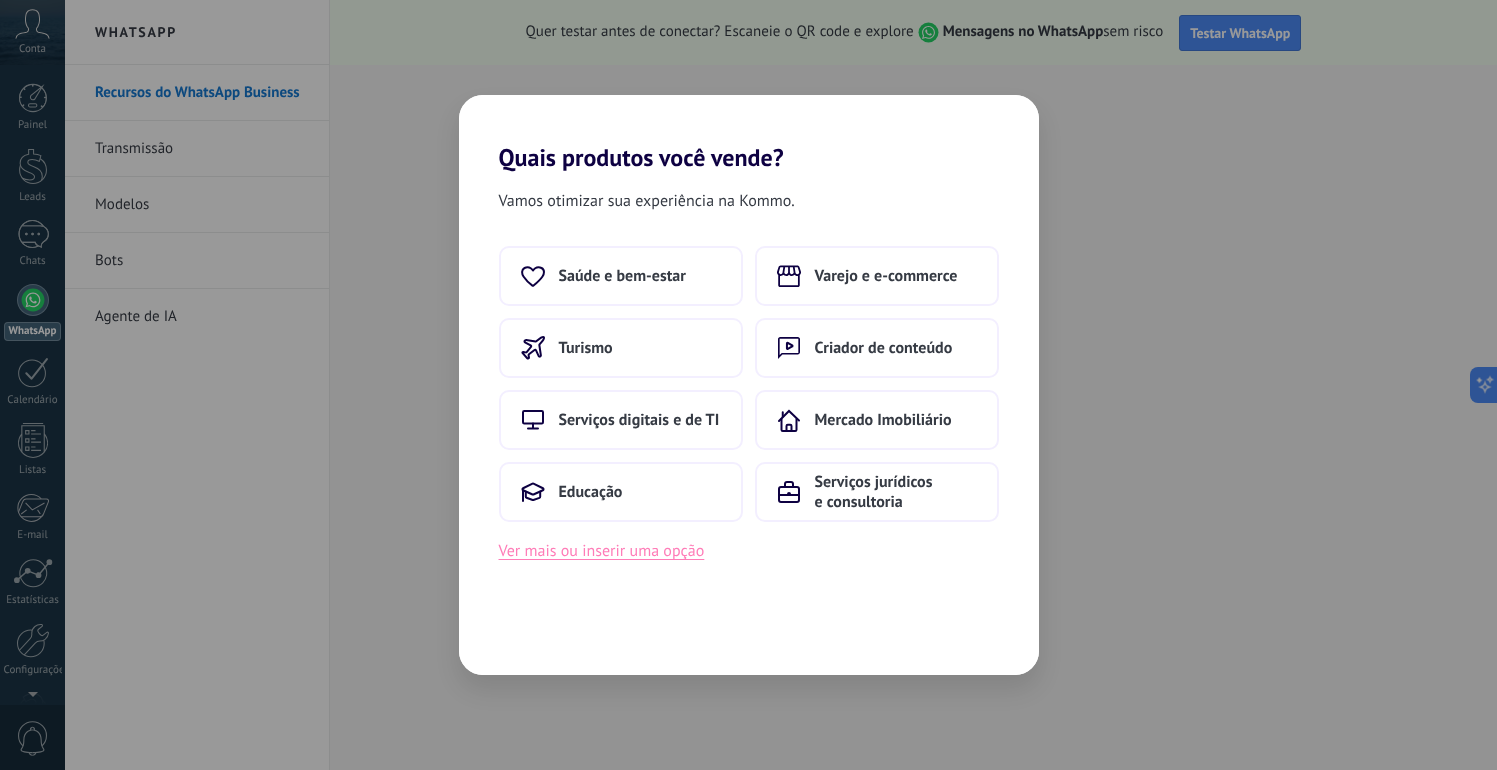 click on "Ver mais ou inserir uma opção" at bounding box center (602, 551) 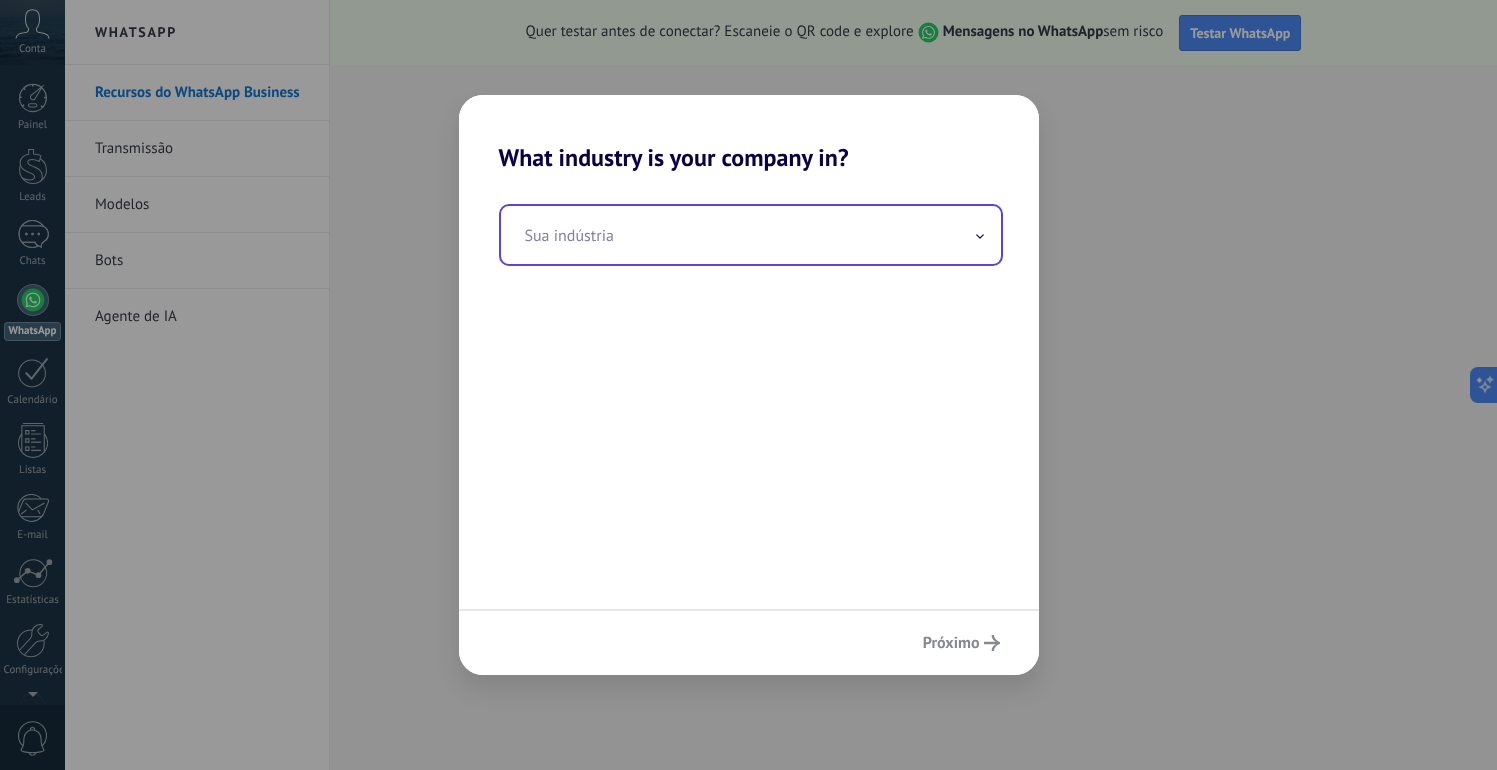 click at bounding box center (751, 235) 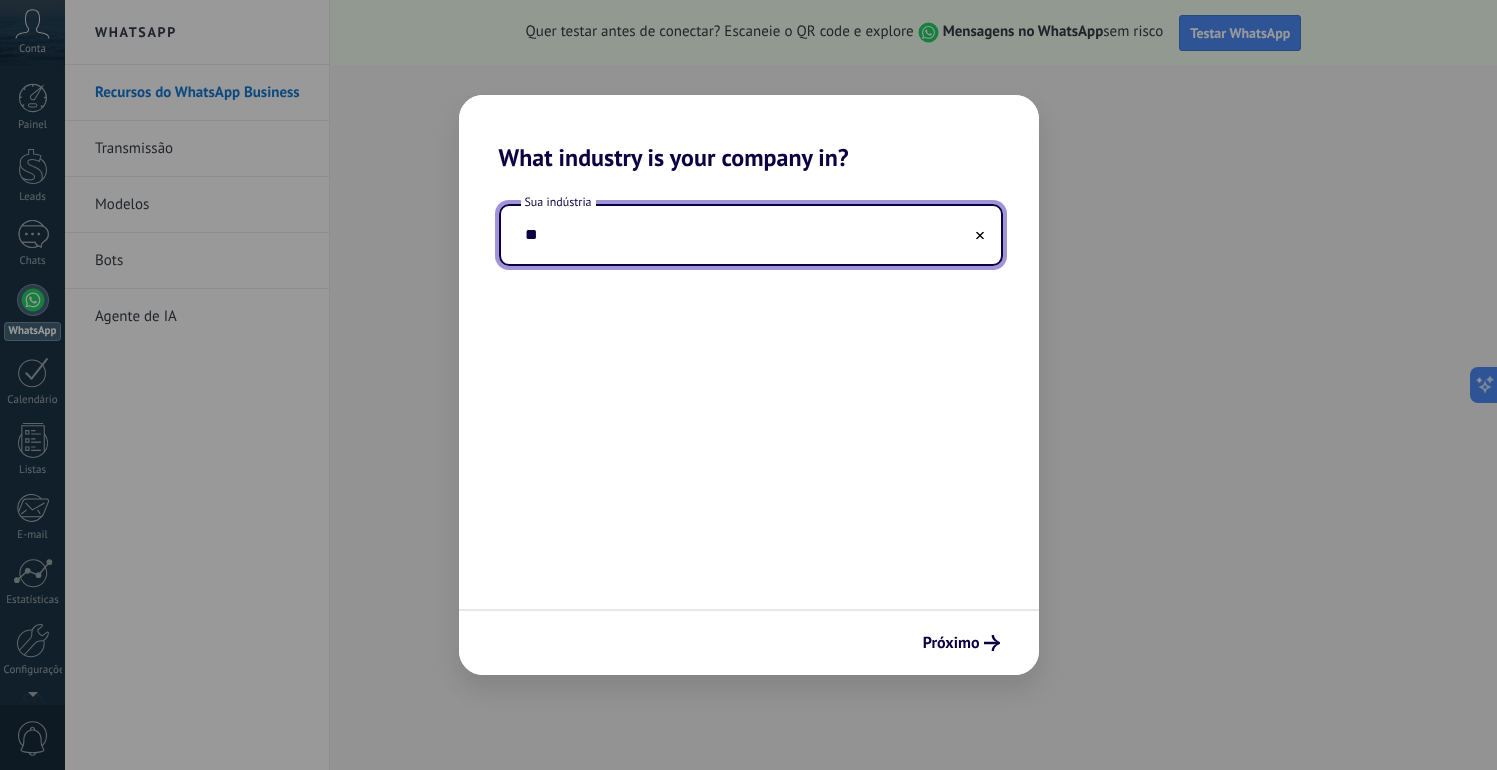 type on "*" 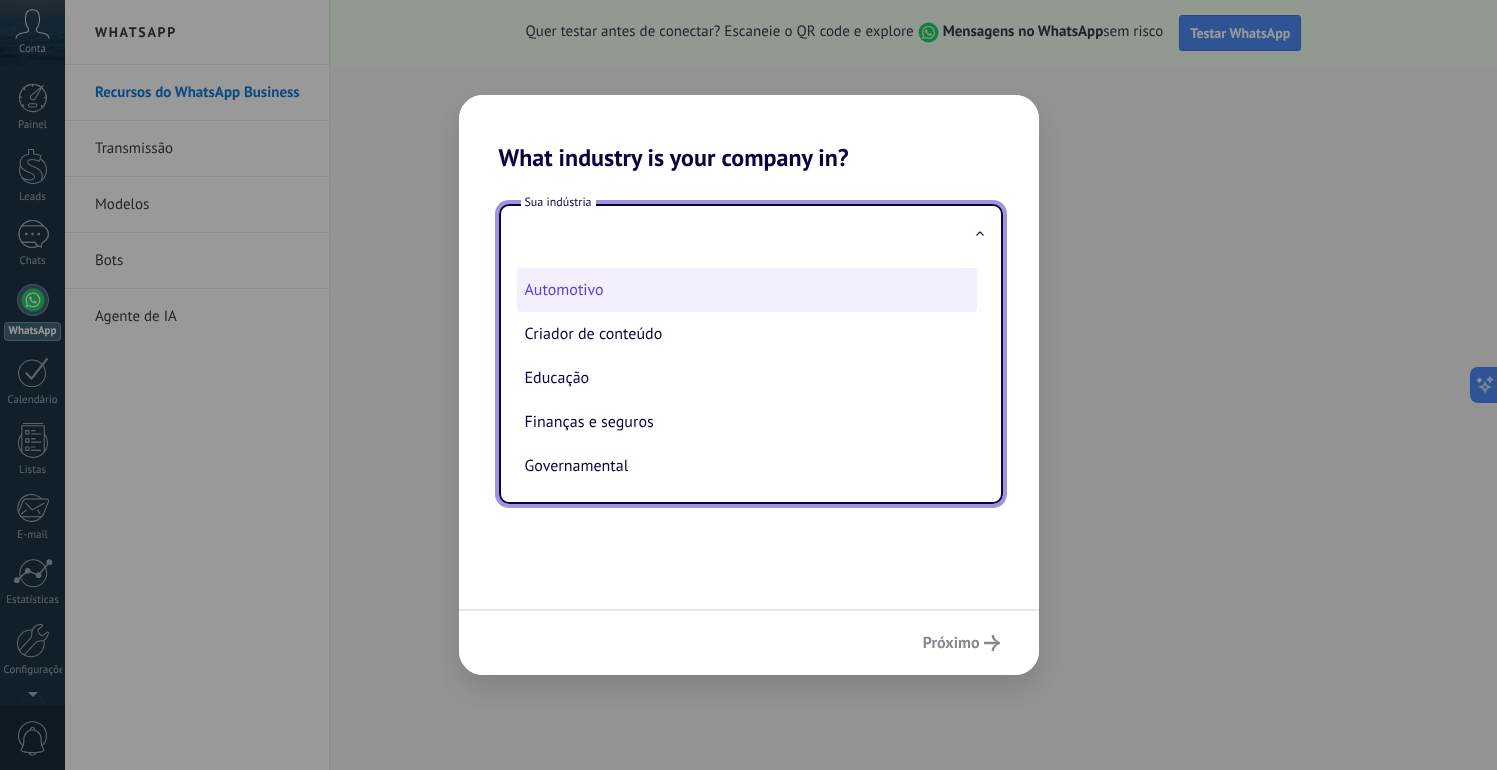 click on "Automotivo" at bounding box center (747, 290) 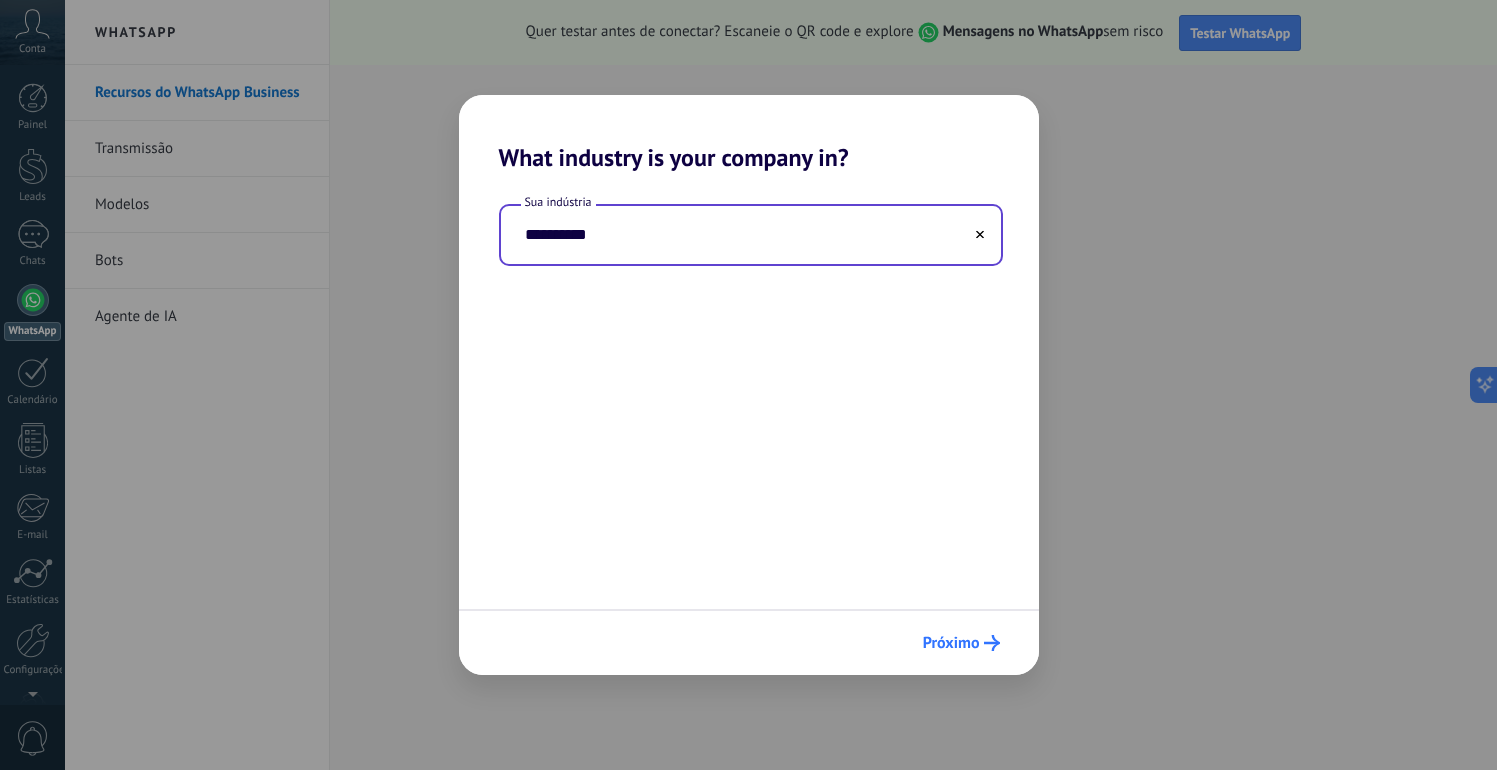 click on "Próximo" at bounding box center (951, 643) 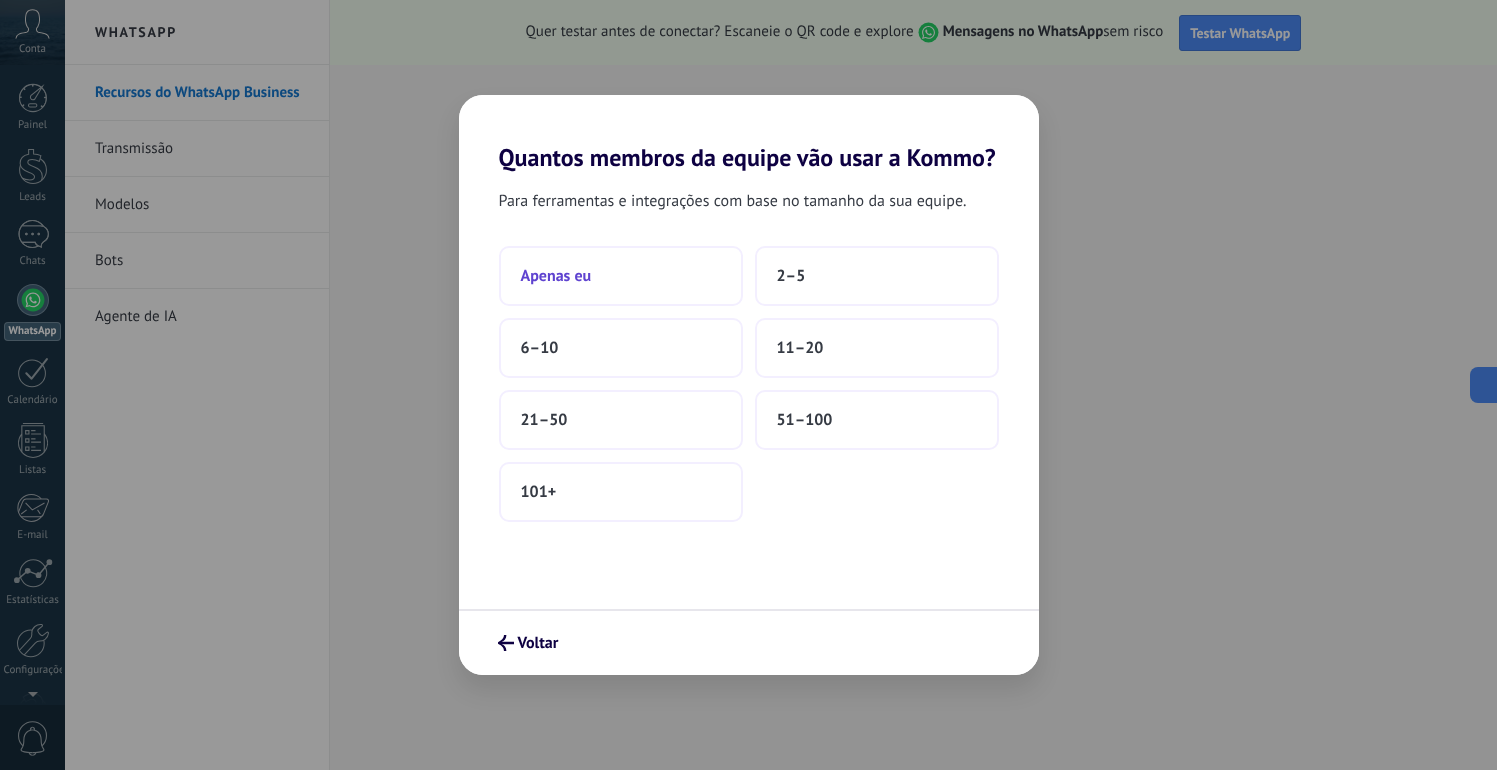 click on "Apenas eu" at bounding box center (621, 276) 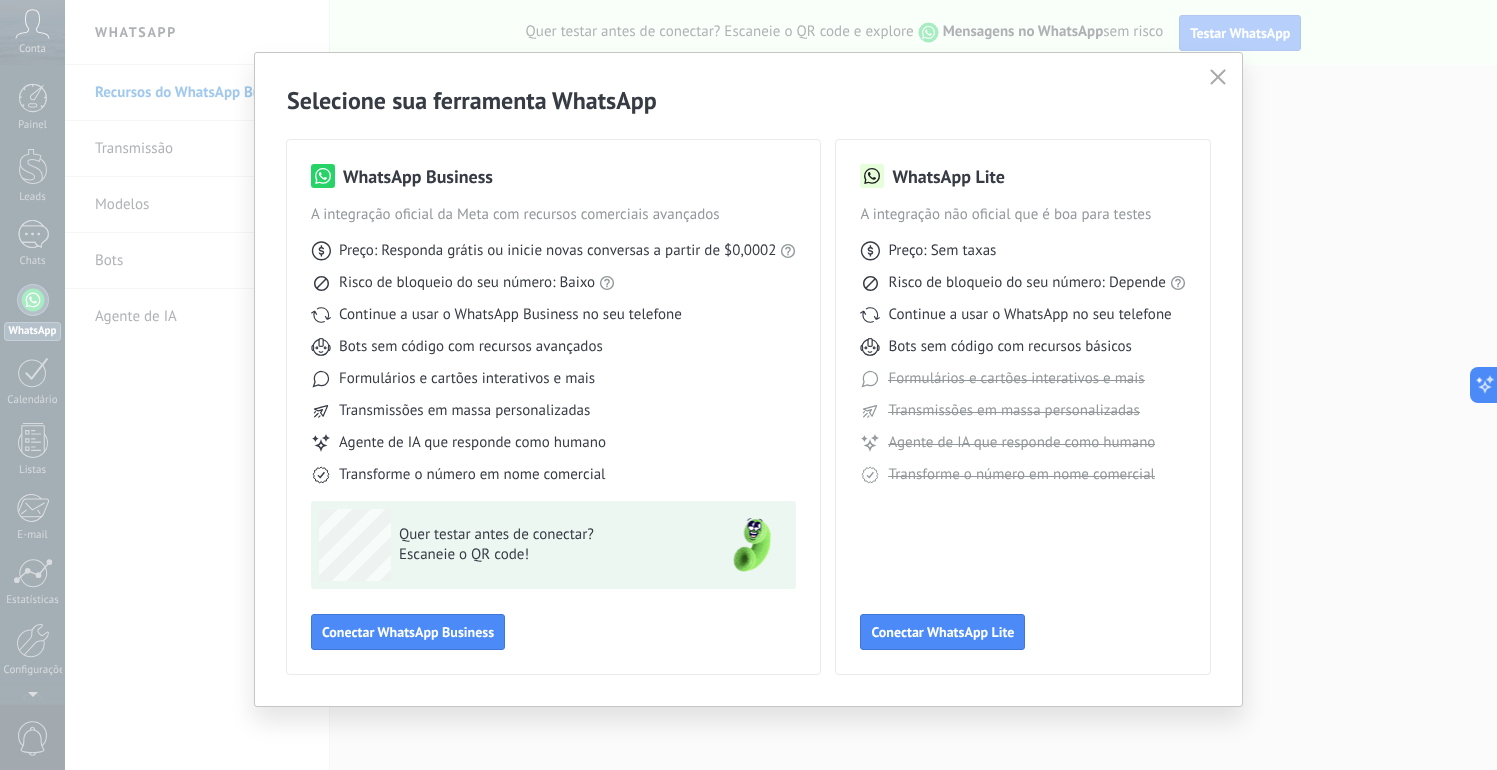 scroll, scrollTop: 15, scrollLeft: 0, axis: vertical 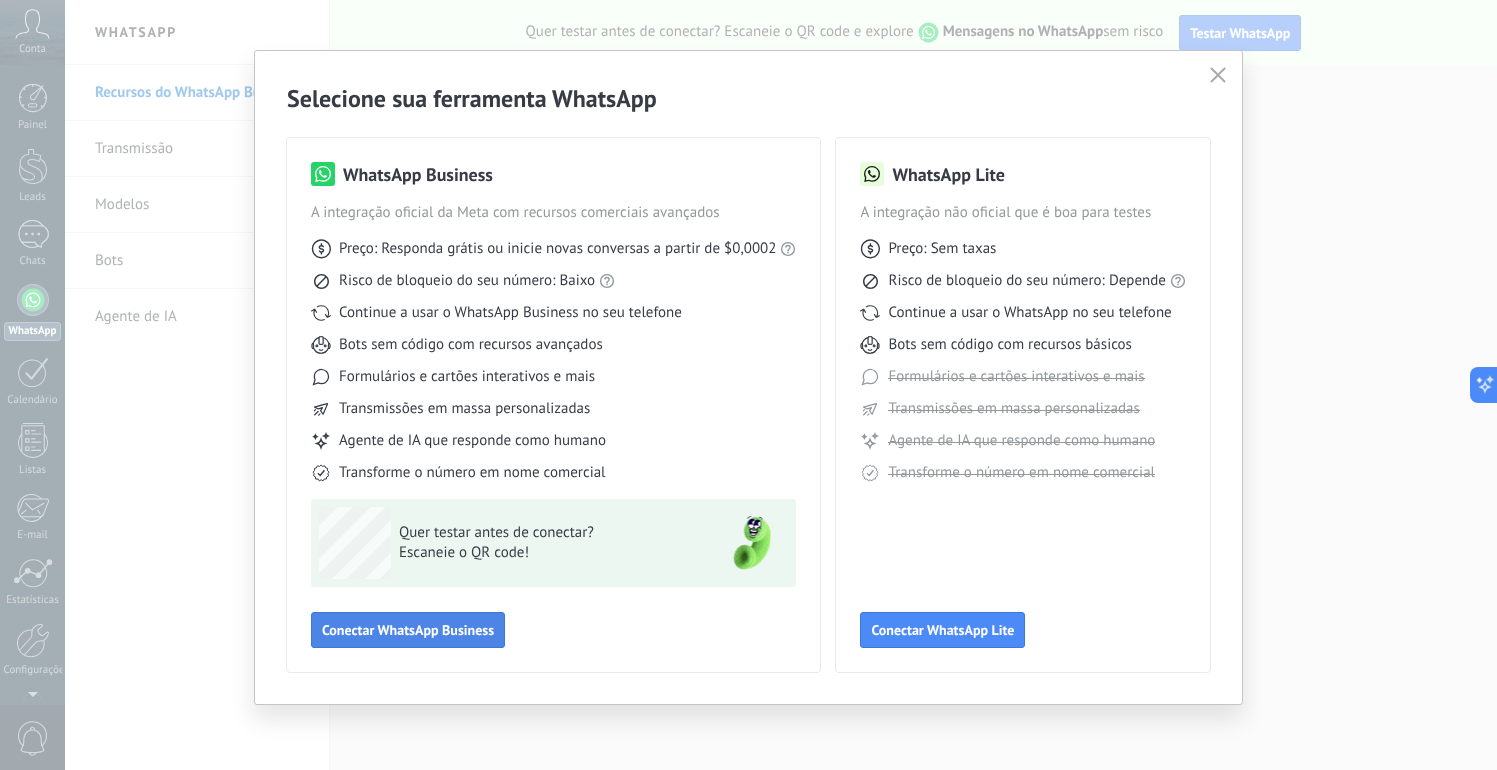 click on "Conectar WhatsApp Business" at bounding box center (408, 630) 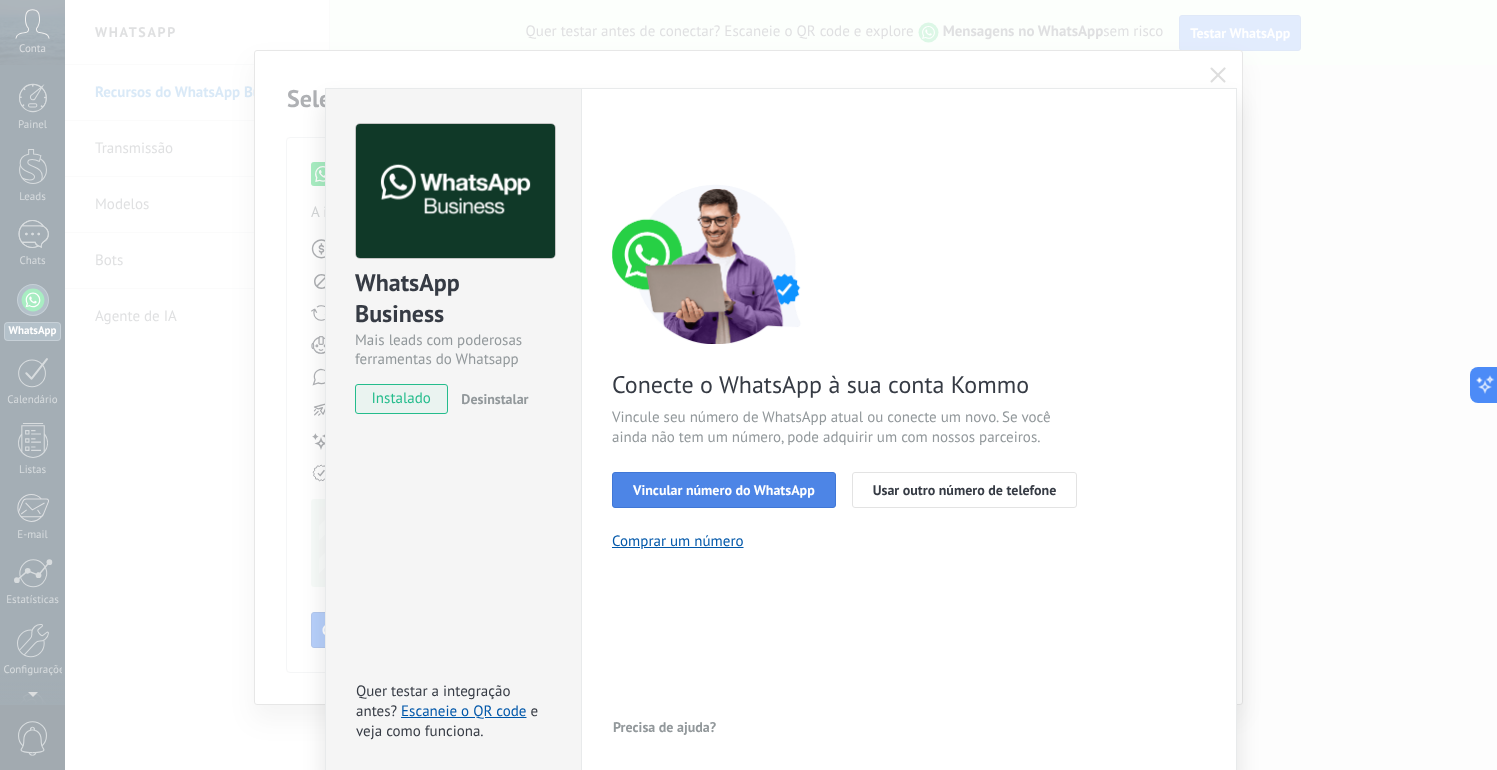 click on "Vincular número do WhatsApp" at bounding box center [724, 490] 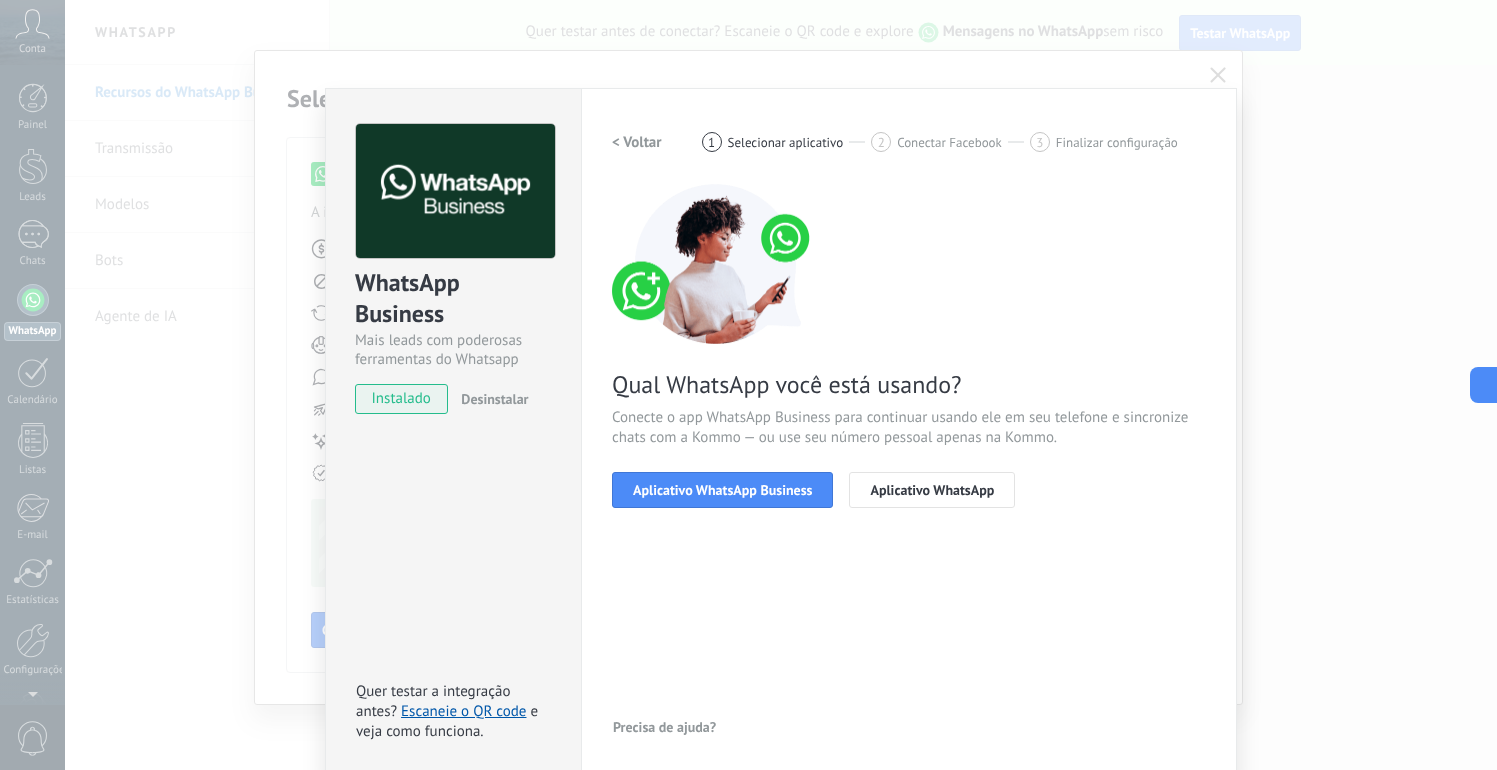 click on "Aplicativo WhatsApp Business" at bounding box center (722, 490) 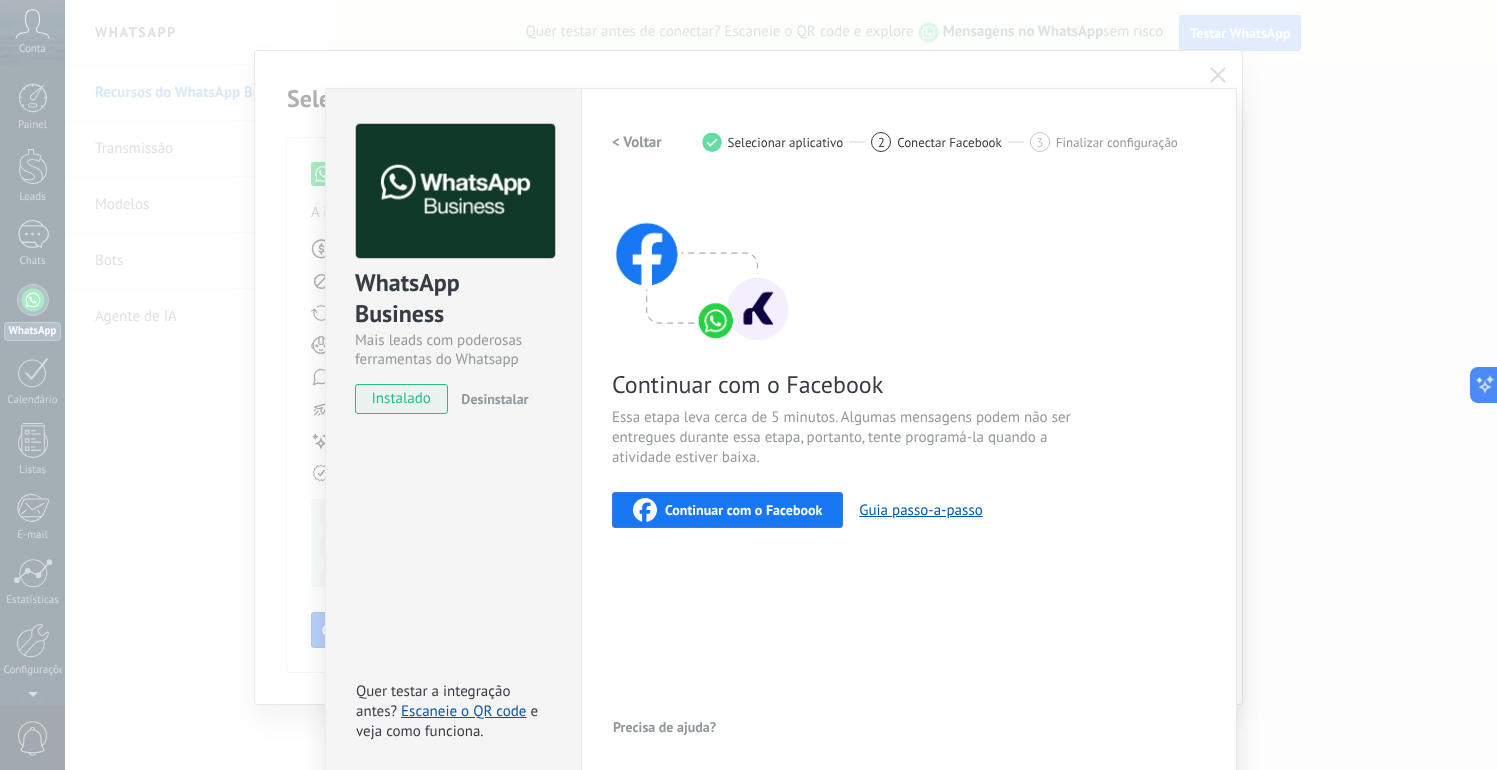 click on "Continuar com o Facebook" at bounding box center (743, 510) 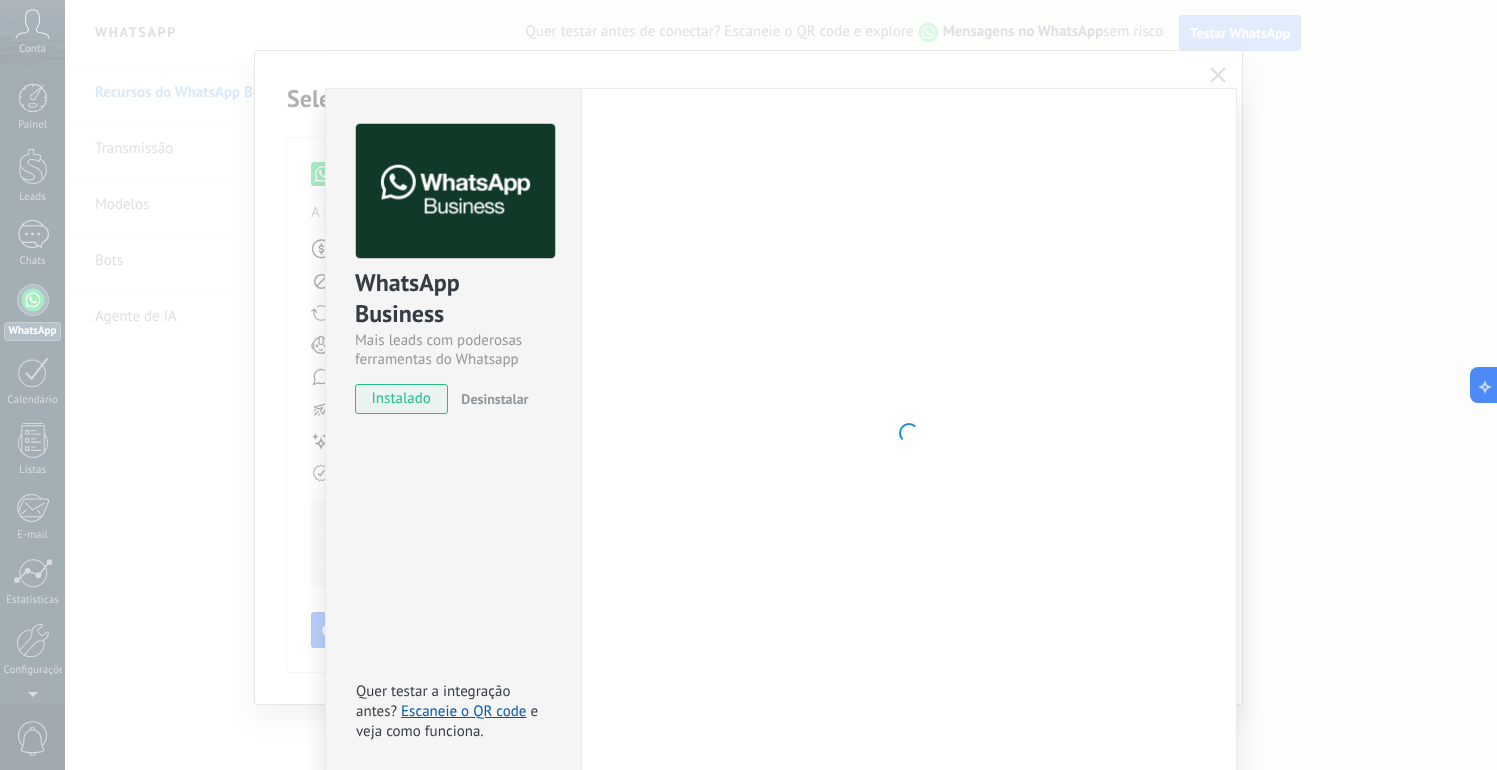 scroll, scrollTop: 8, scrollLeft: 0, axis: vertical 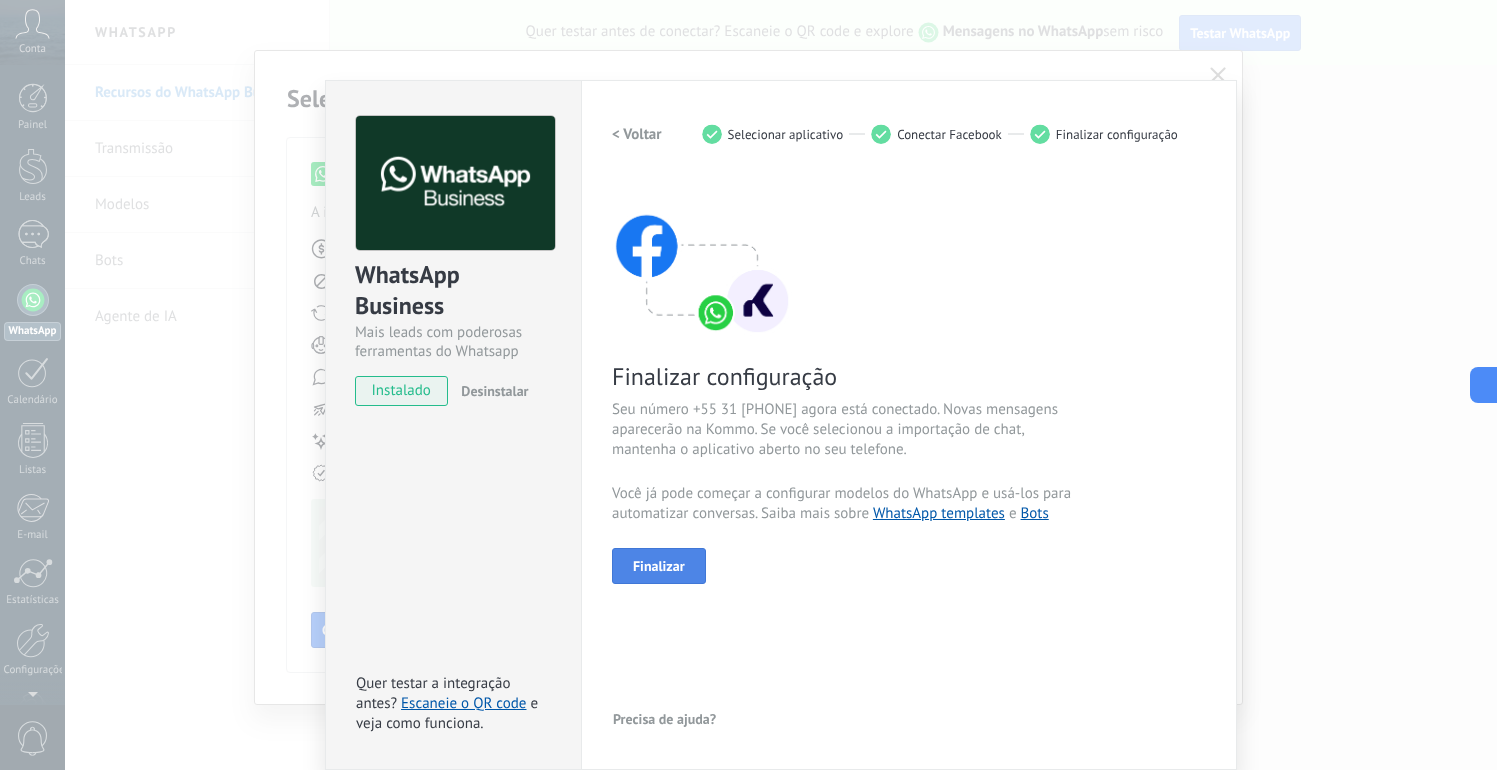 click on "Finalizar" at bounding box center [659, 566] 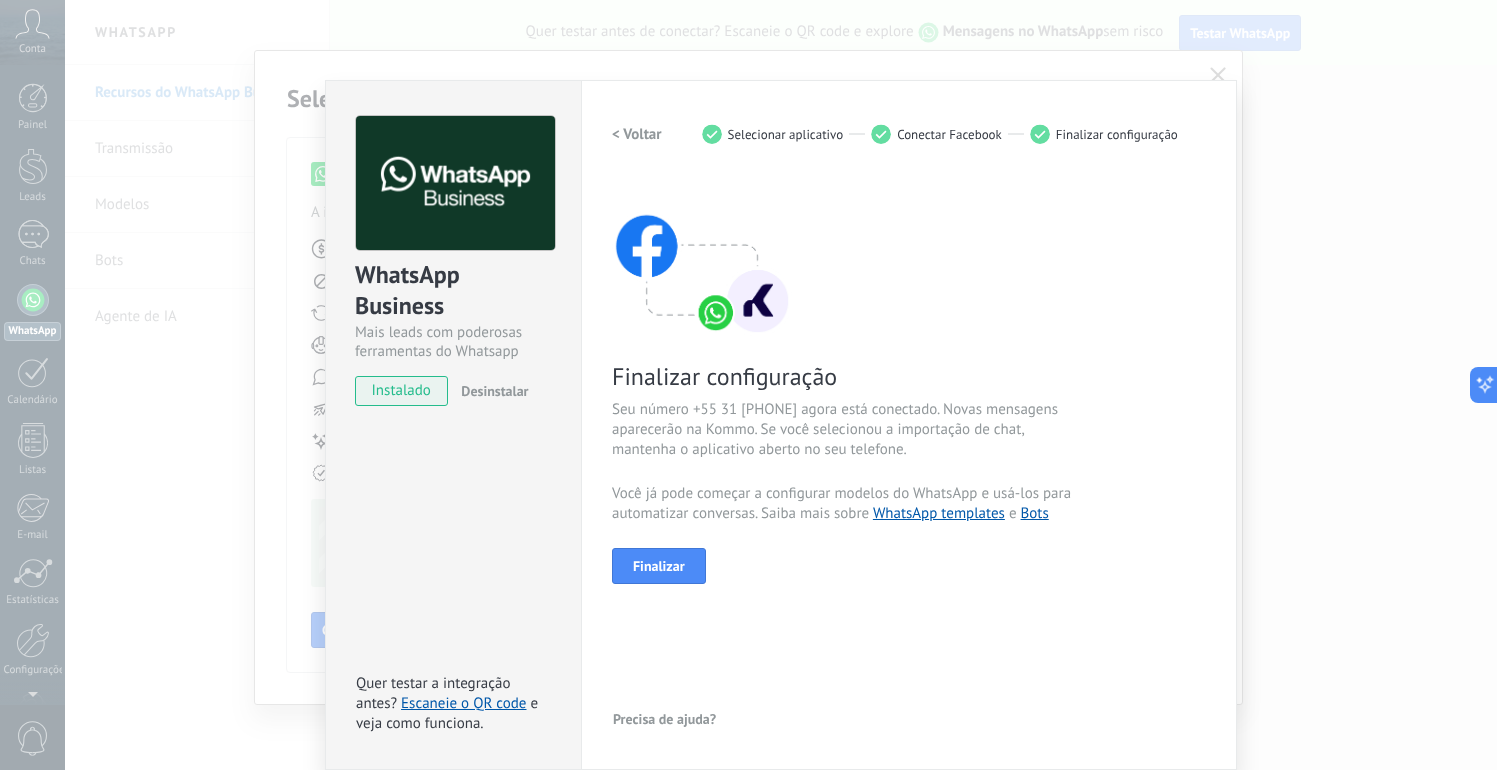 scroll, scrollTop: 0, scrollLeft: 0, axis: both 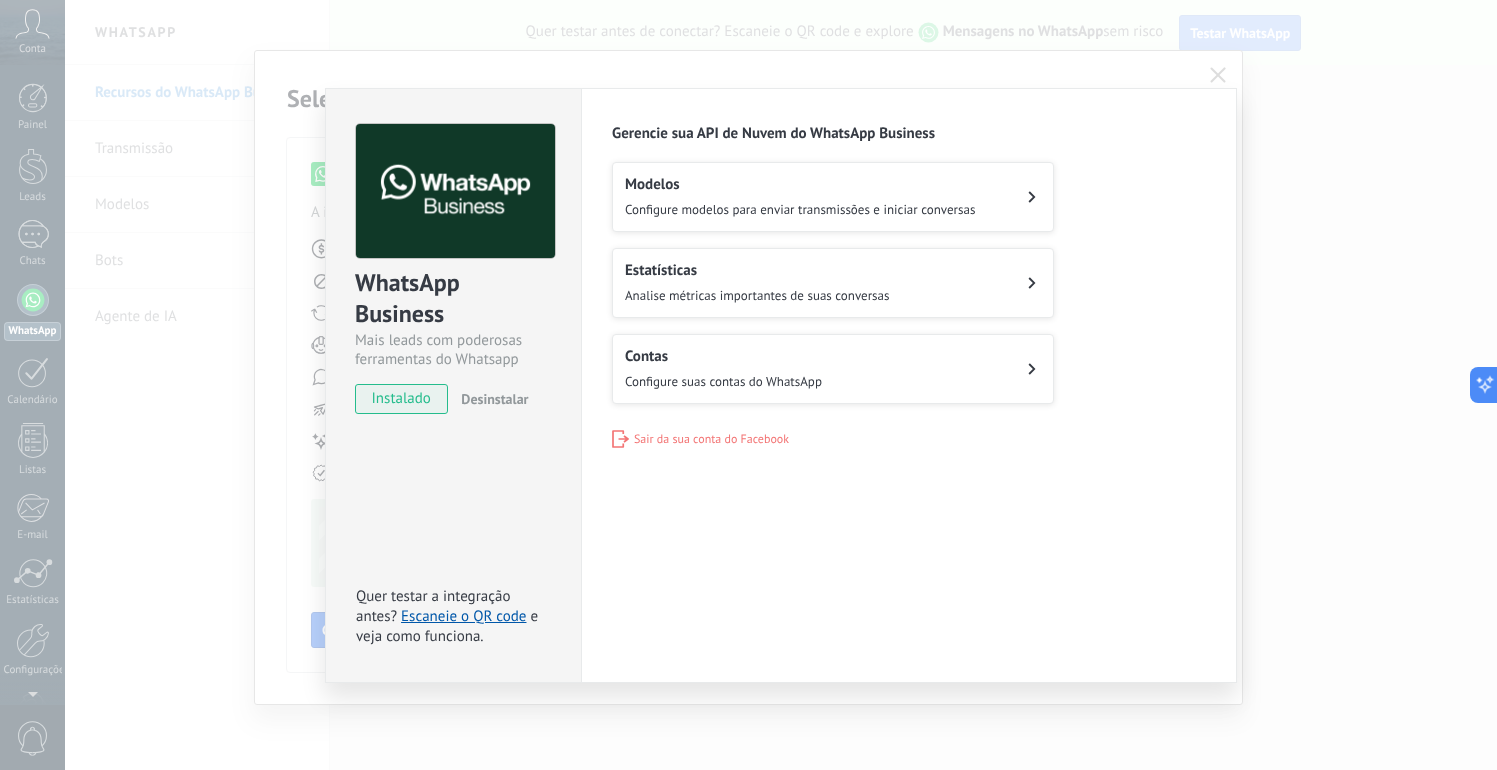 click on "Modelos Configure modelos para enviar transmissões e iniciar conversas" at bounding box center (833, 197) 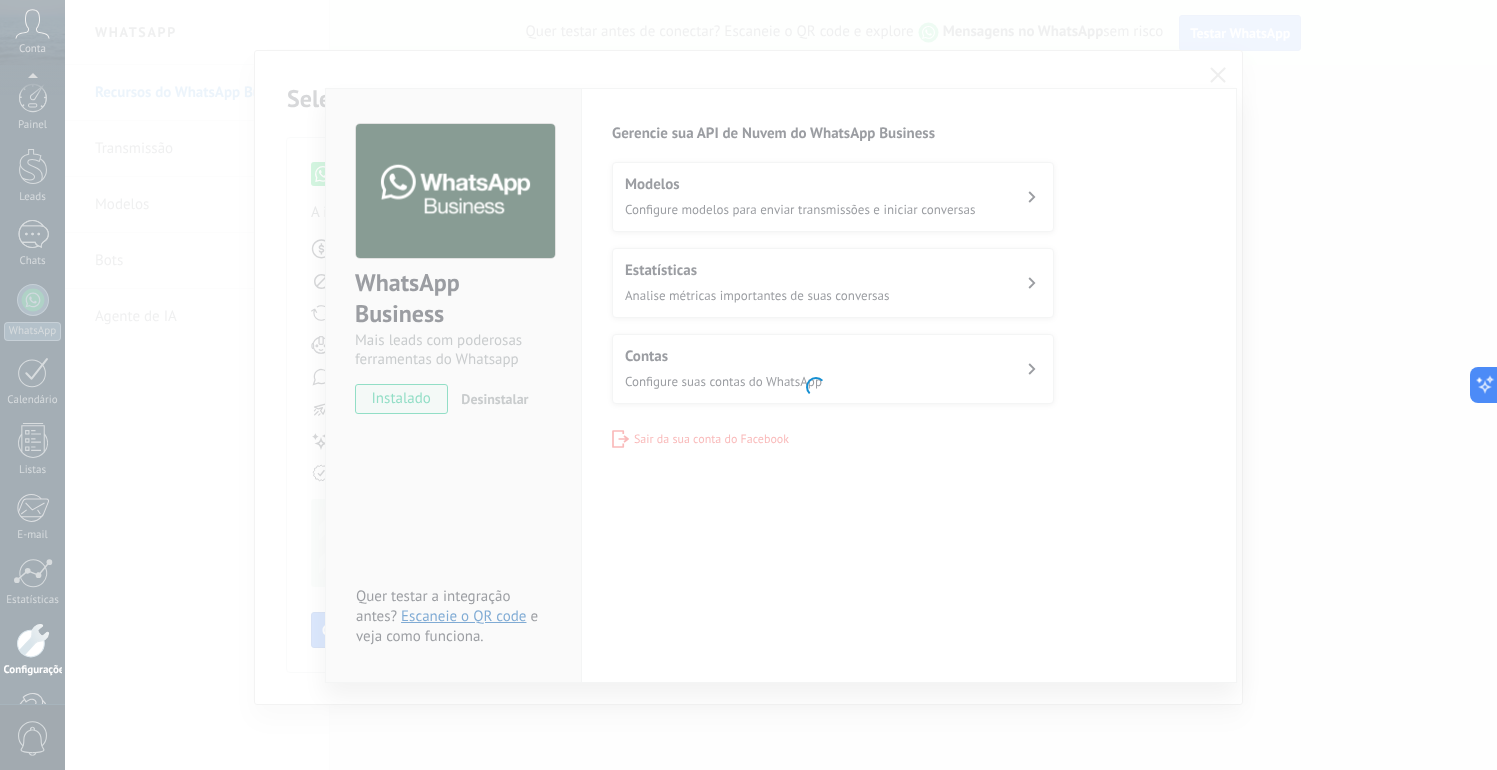 scroll, scrollTop: 62, scrollLeft: 0, axis: vertical 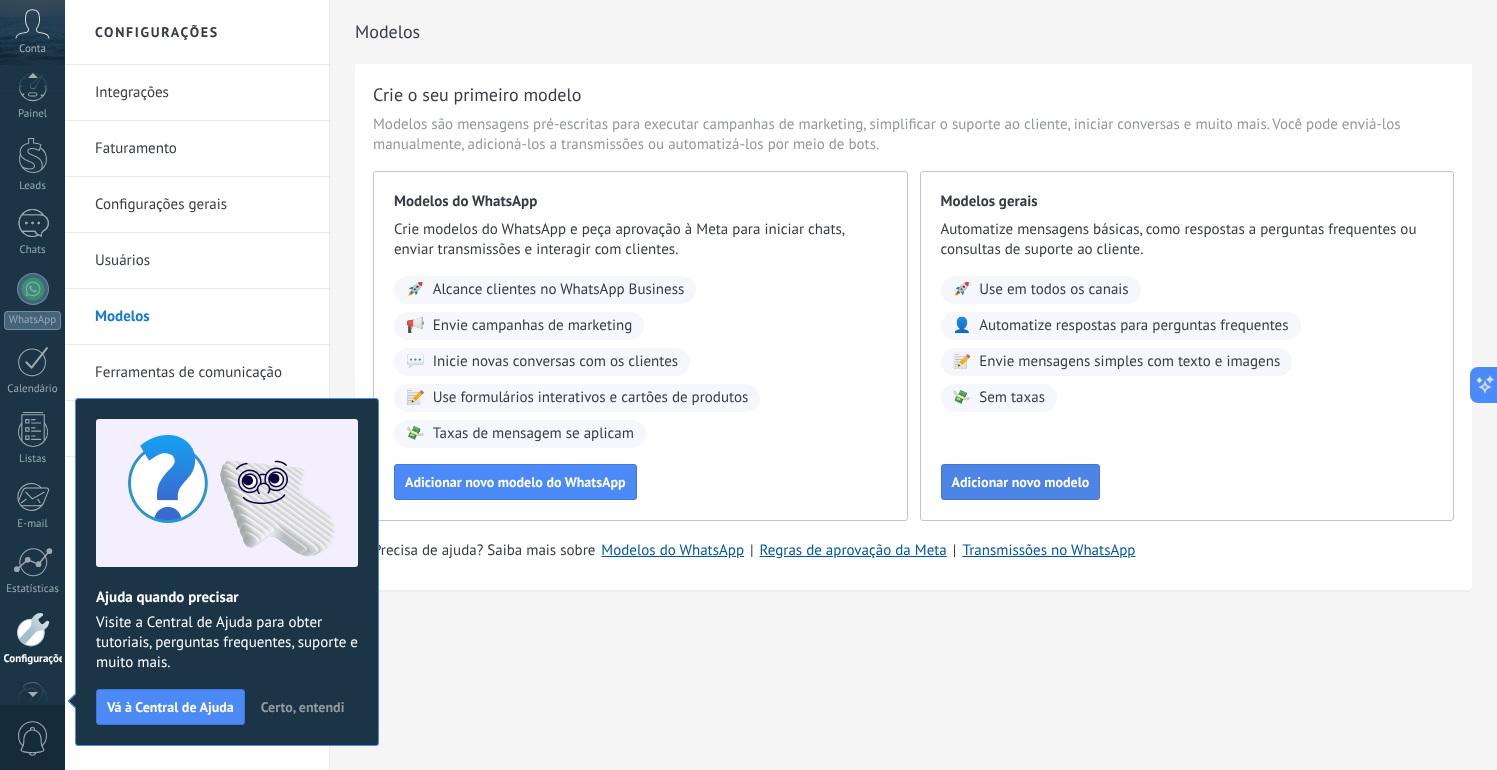click on "Adicionar novo modelo" at bounding box center (1021, 482) 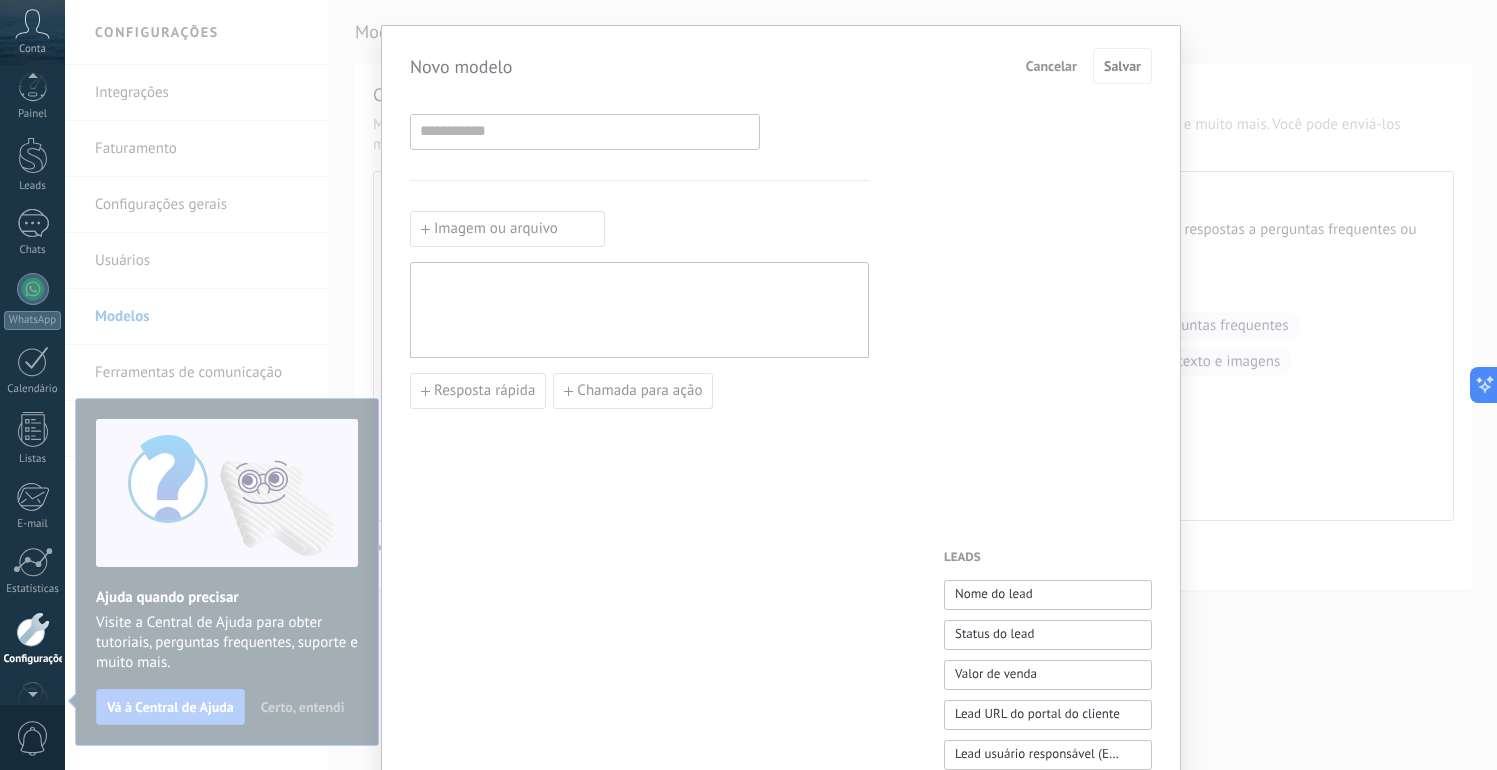 scroll, scrollTop: 0, scrollLeft: 0, axis: both 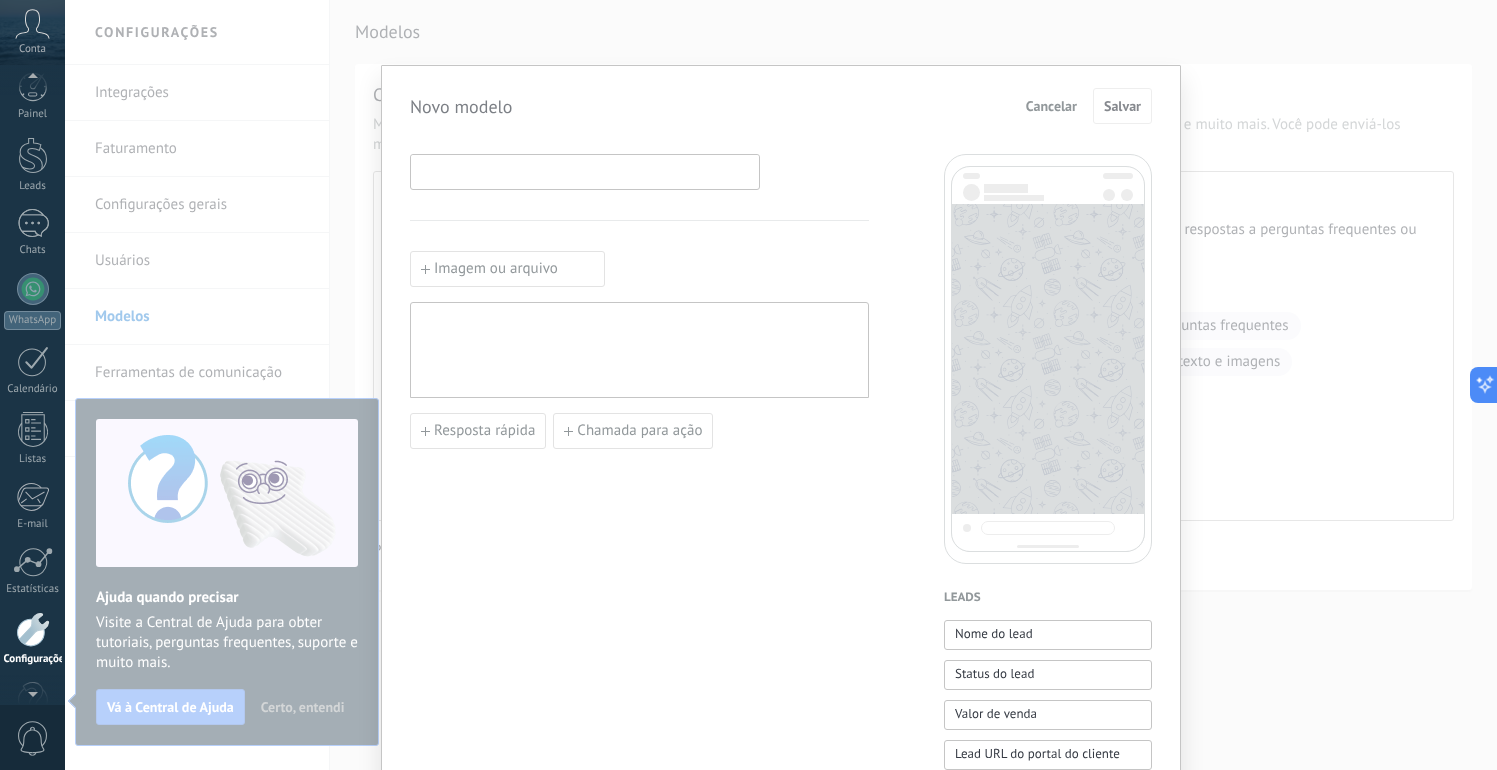 click at bounding box center [585, 171] 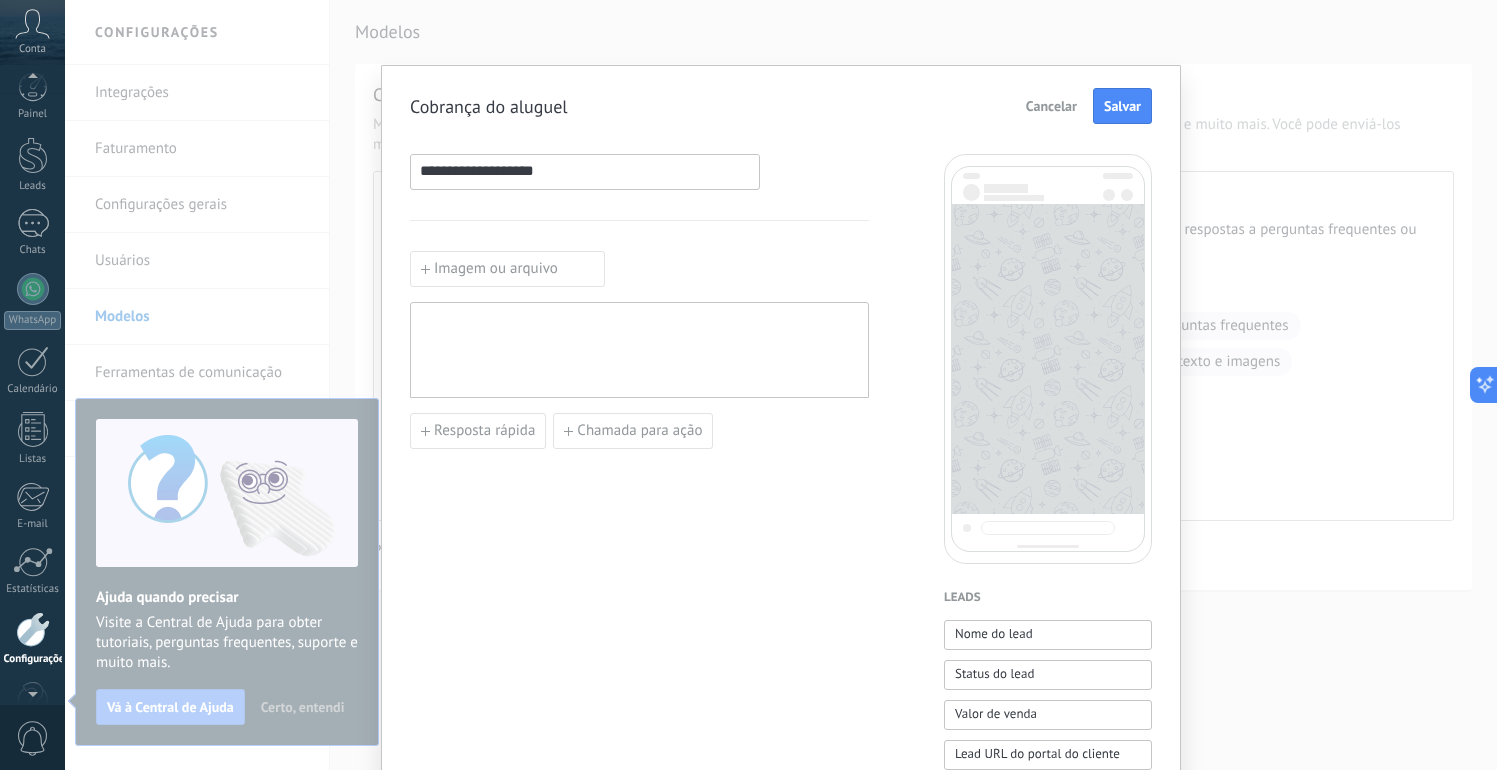type on "**********" 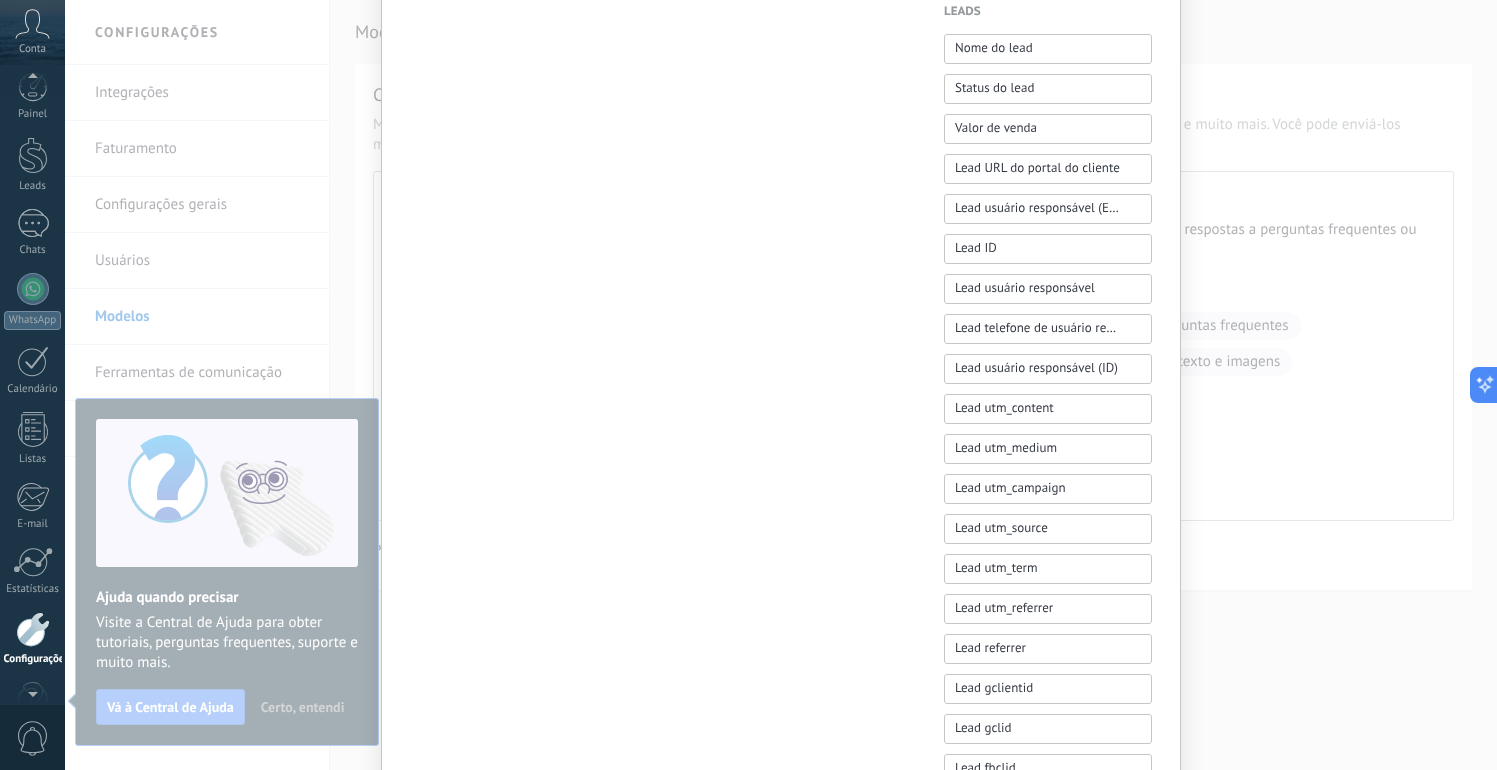 scroll, scrollTop: 0, scrollLeft: 0, axis: both 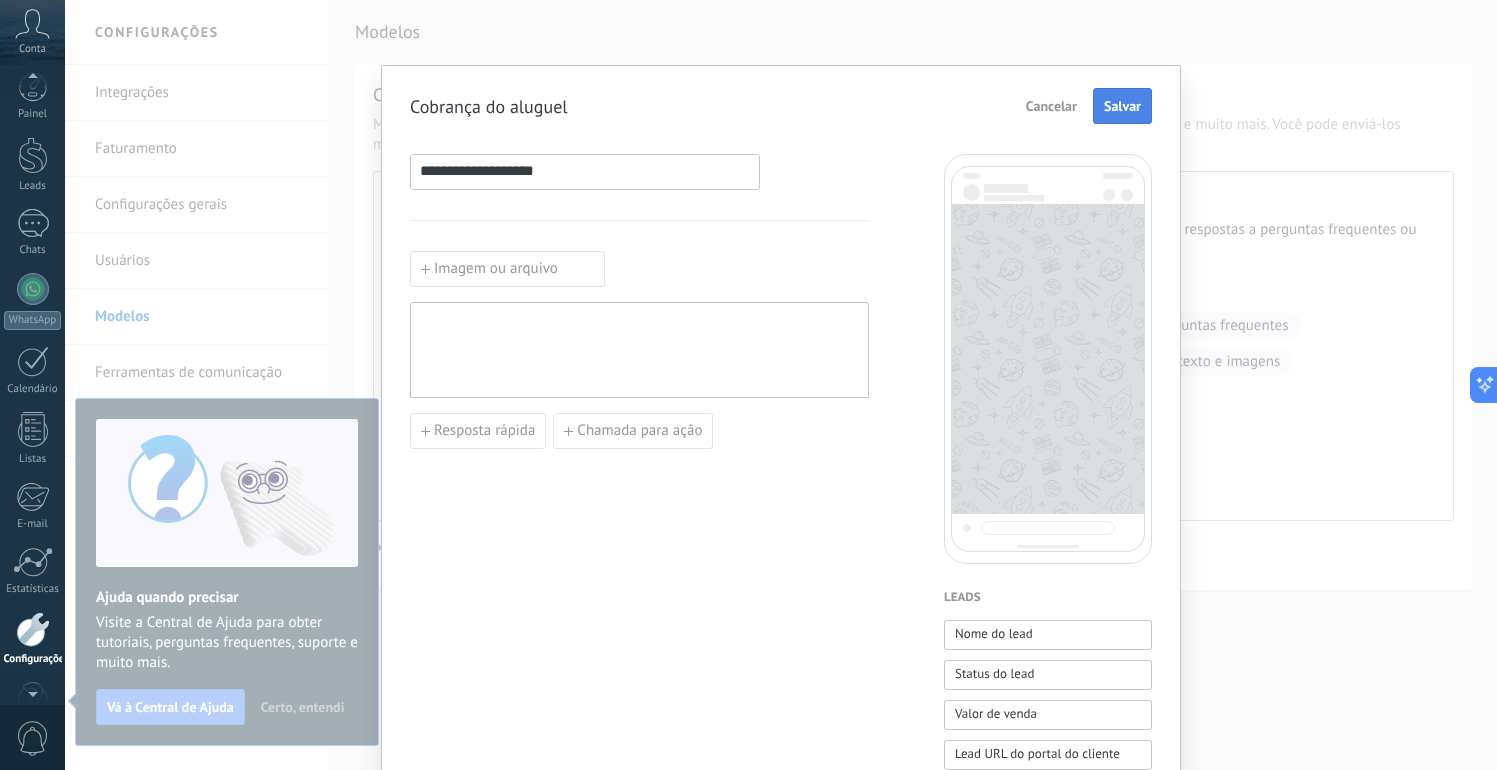 click on "Salvar" at bounding box center (1122, 106) 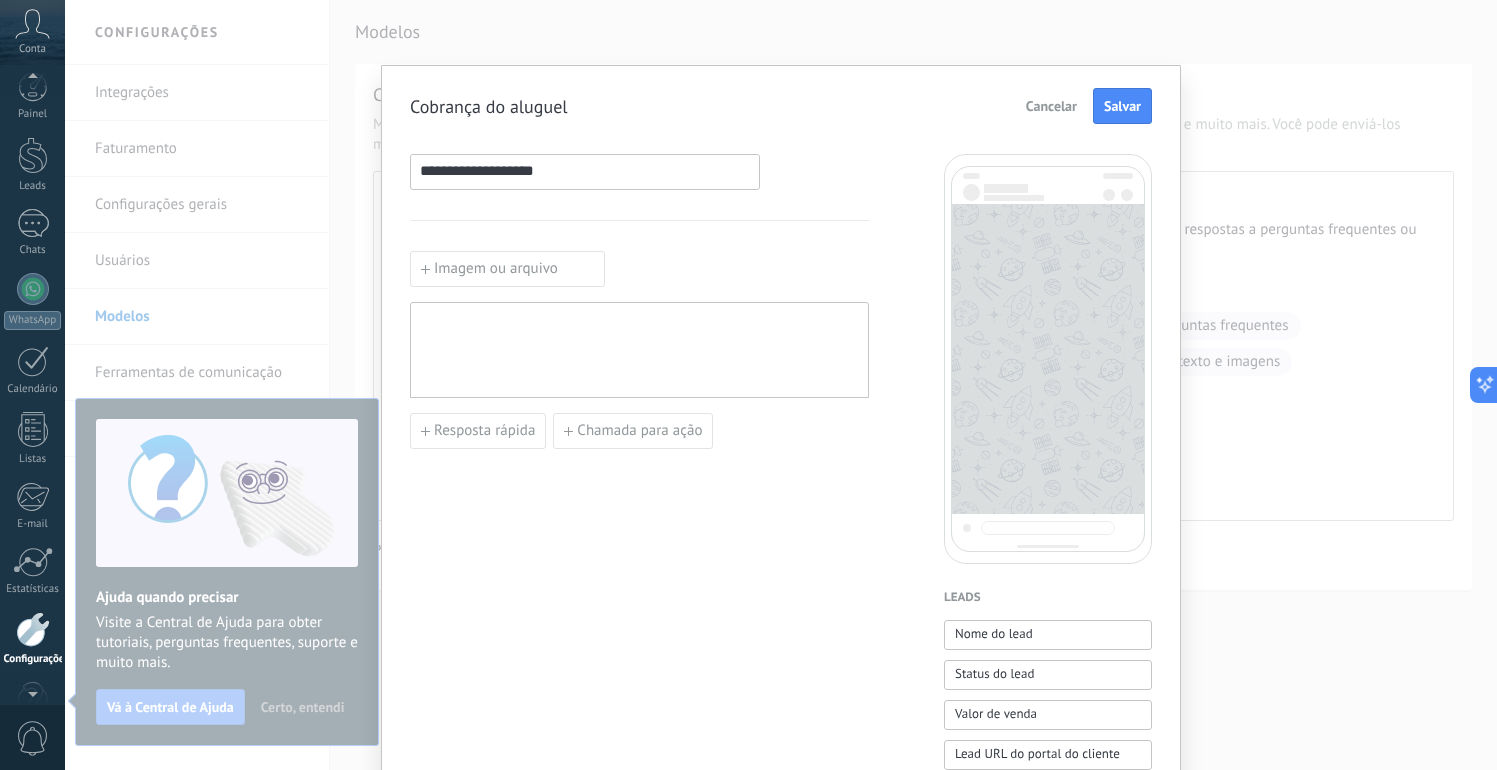 click at bounding box center (639, 350) 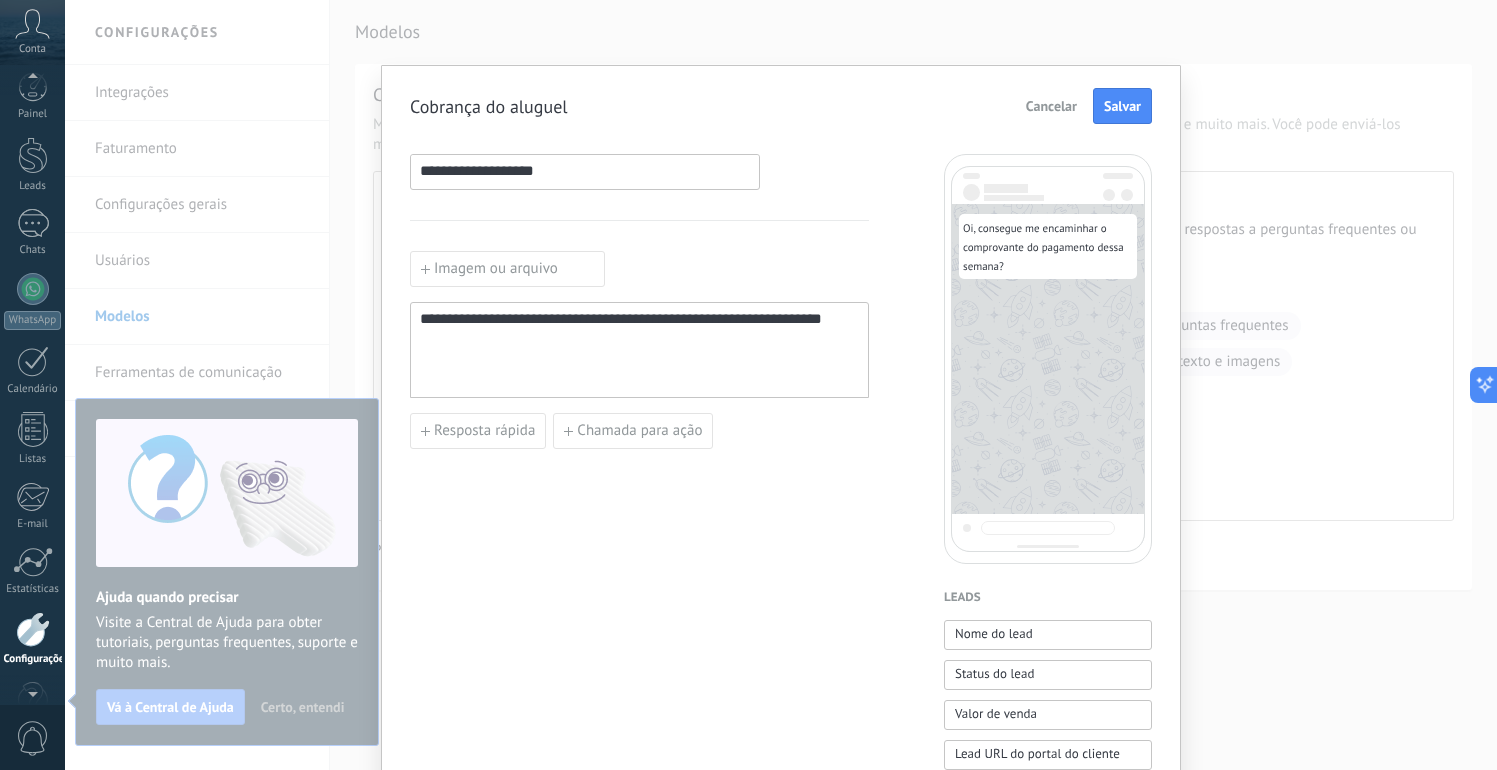 click on "**********" at bounding box center [639, 829] 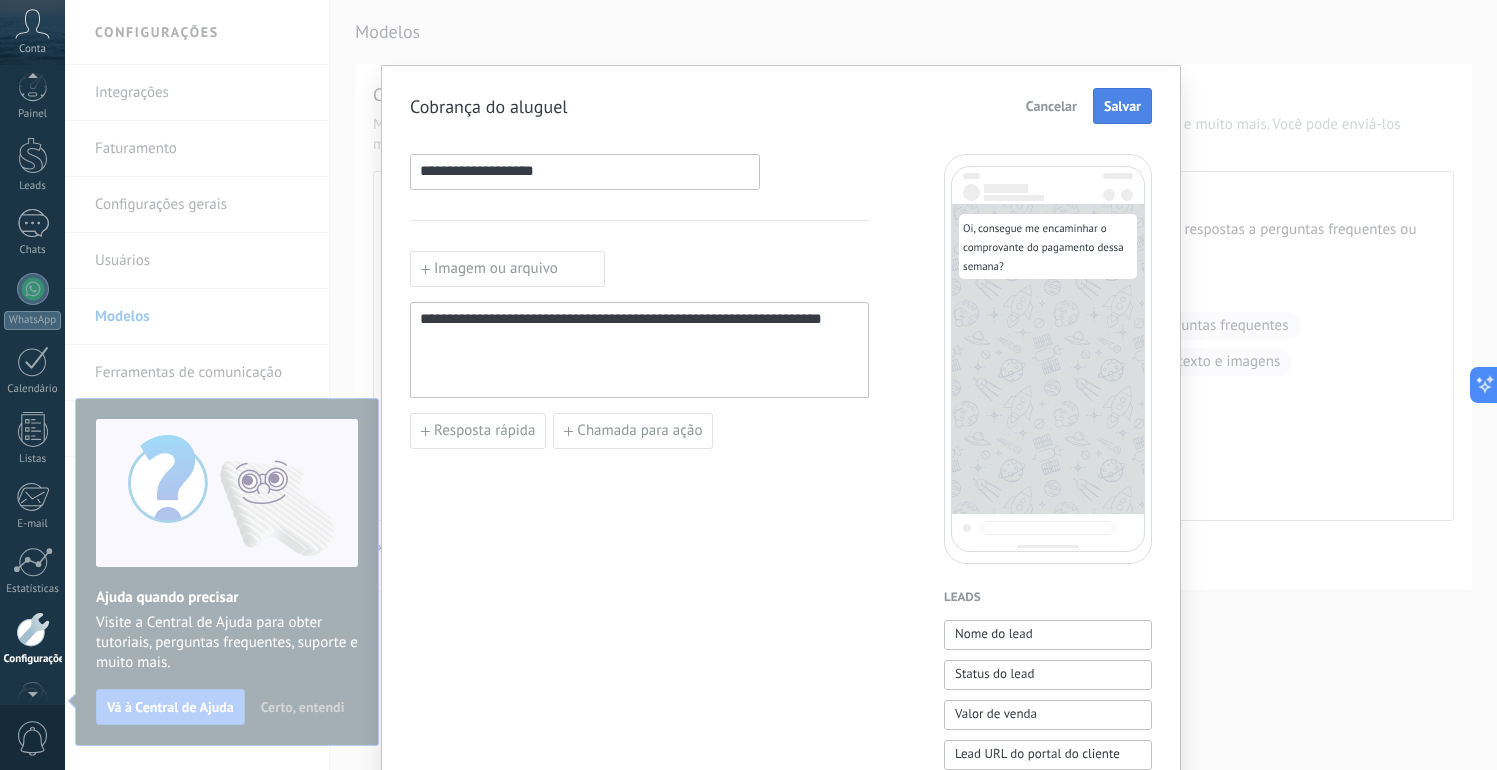 click on "Salvar" at bounding box center [1122, 106] 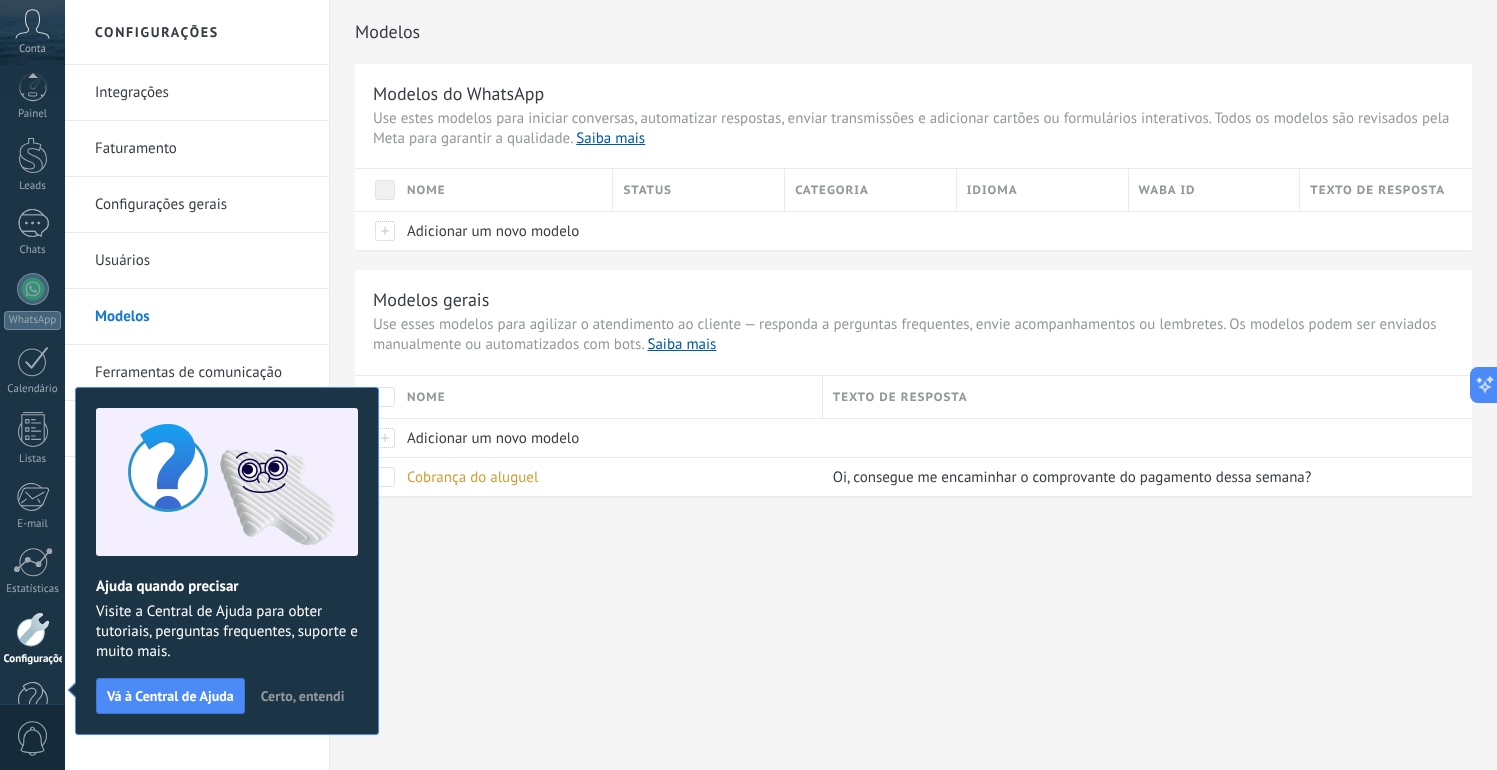 scroll, scrollTop: 62, scrollLeft: 0, axis: vertical 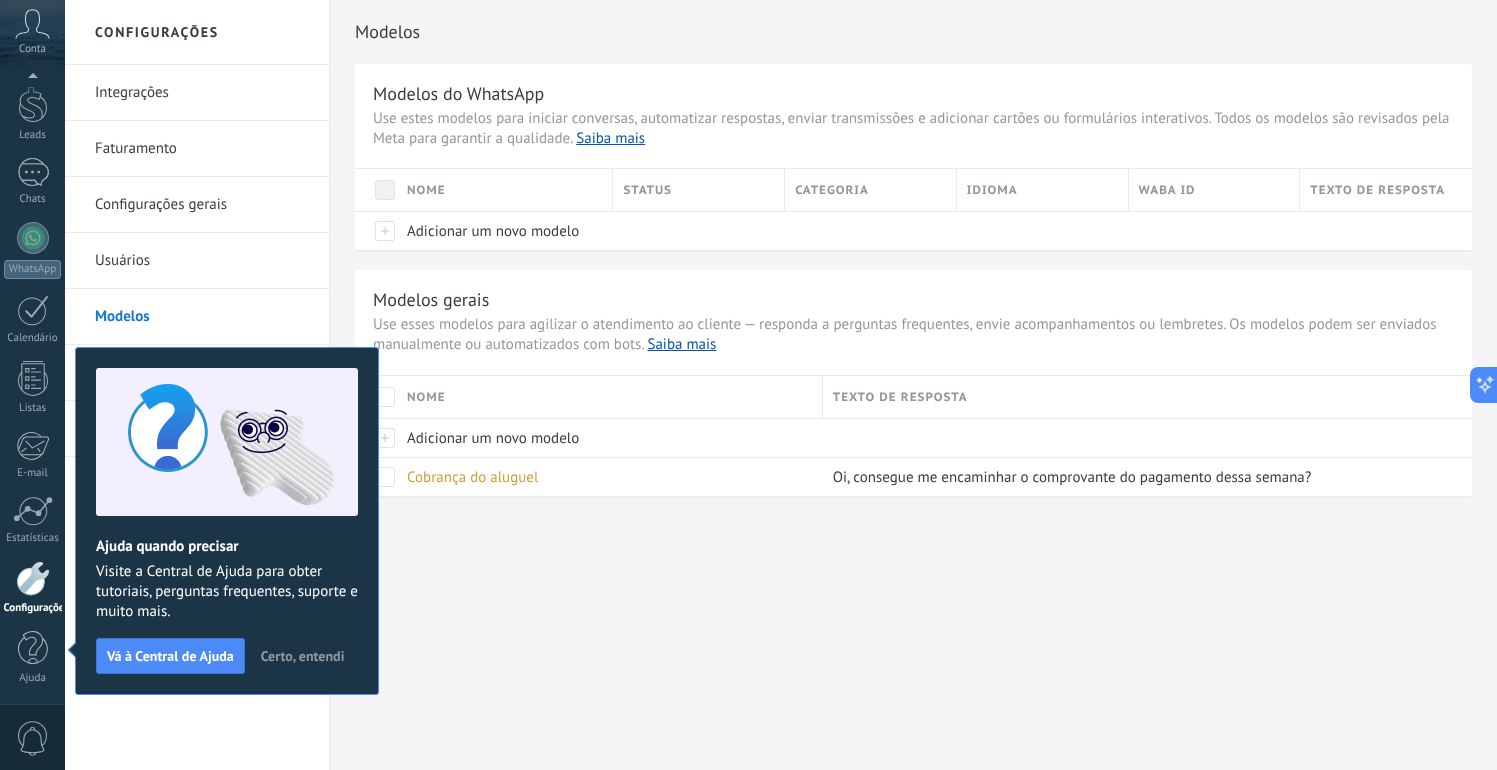 click on "Integrações Faturamento Configurações gerais Usuários Modelos Ferramentas de comunicação IA da Kommo Agente de IA" at bounding box center [197, 417] 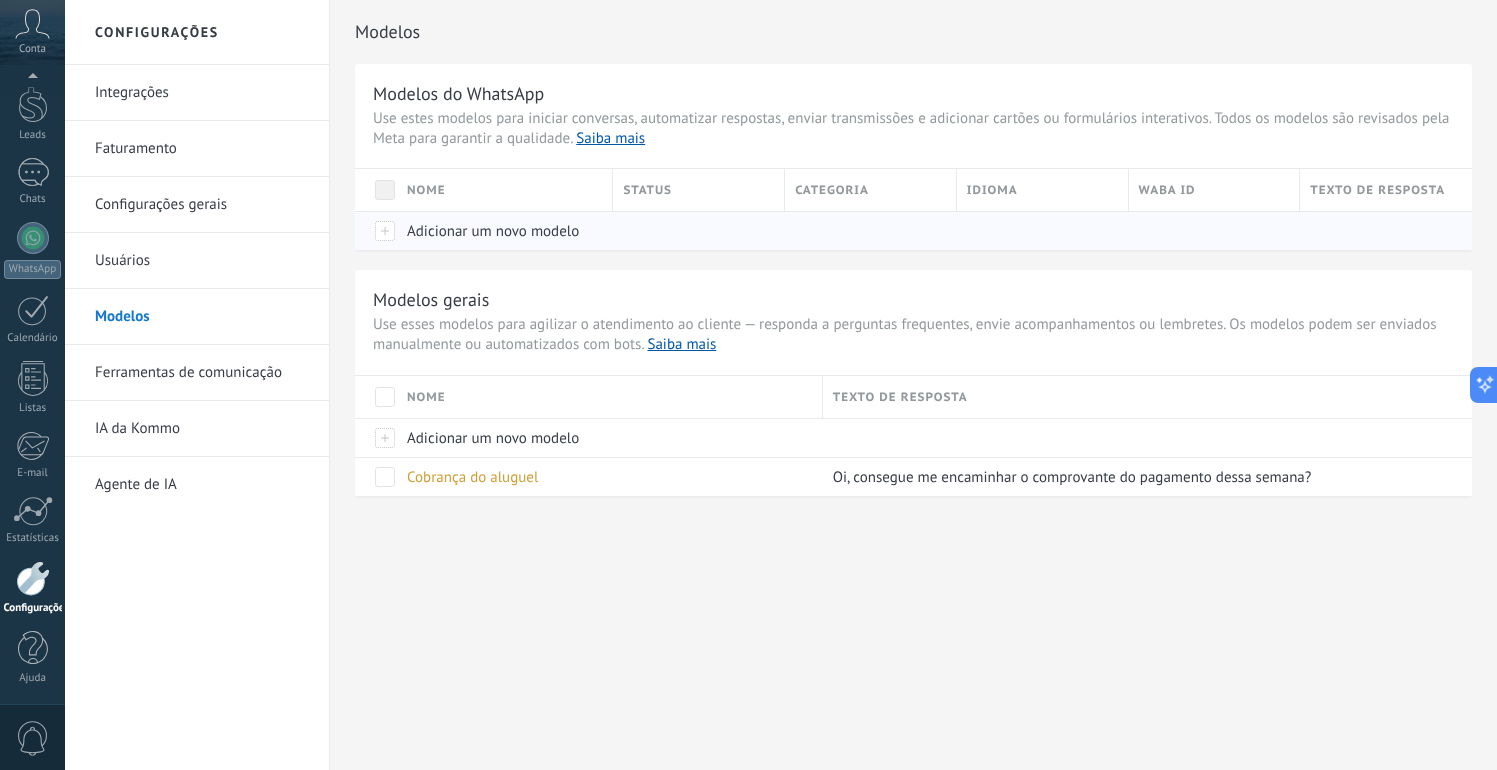 click on "Adicionar um novo modelo" at bounding box center [493, 231] 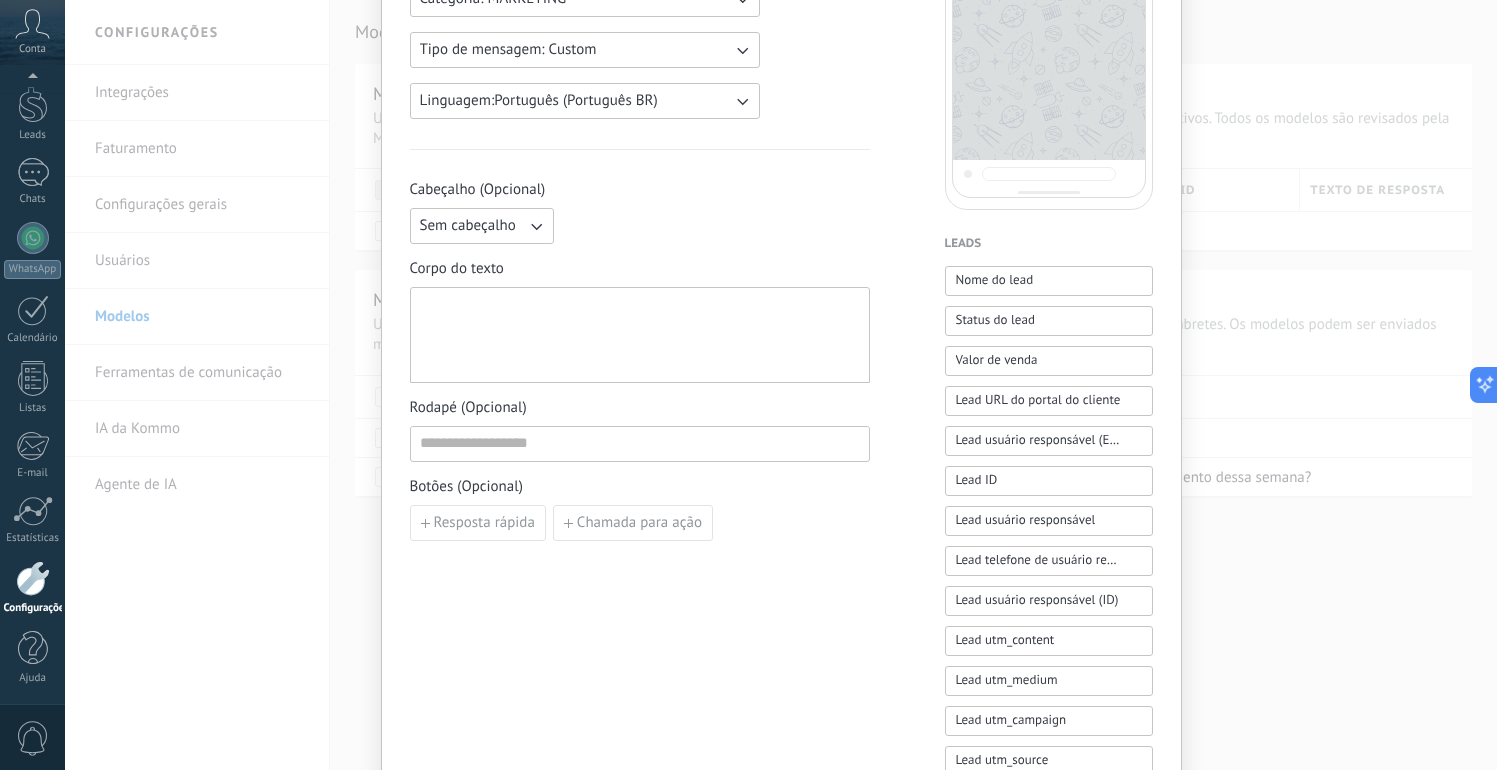 scroll, scrollTop: 0, scrollLeft: 0, axis: both 